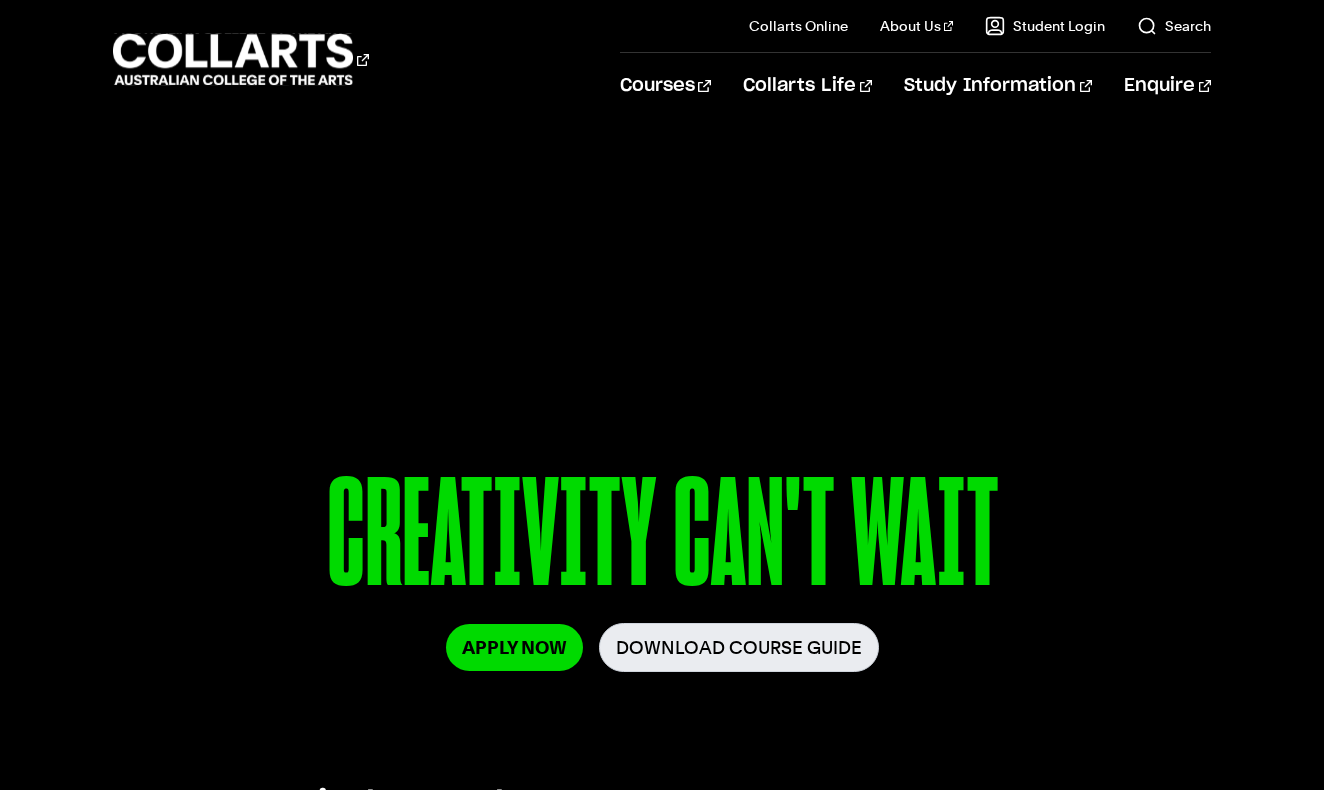 scroll, scrollTop: 697, scrollLeft: 0, axis: vertical 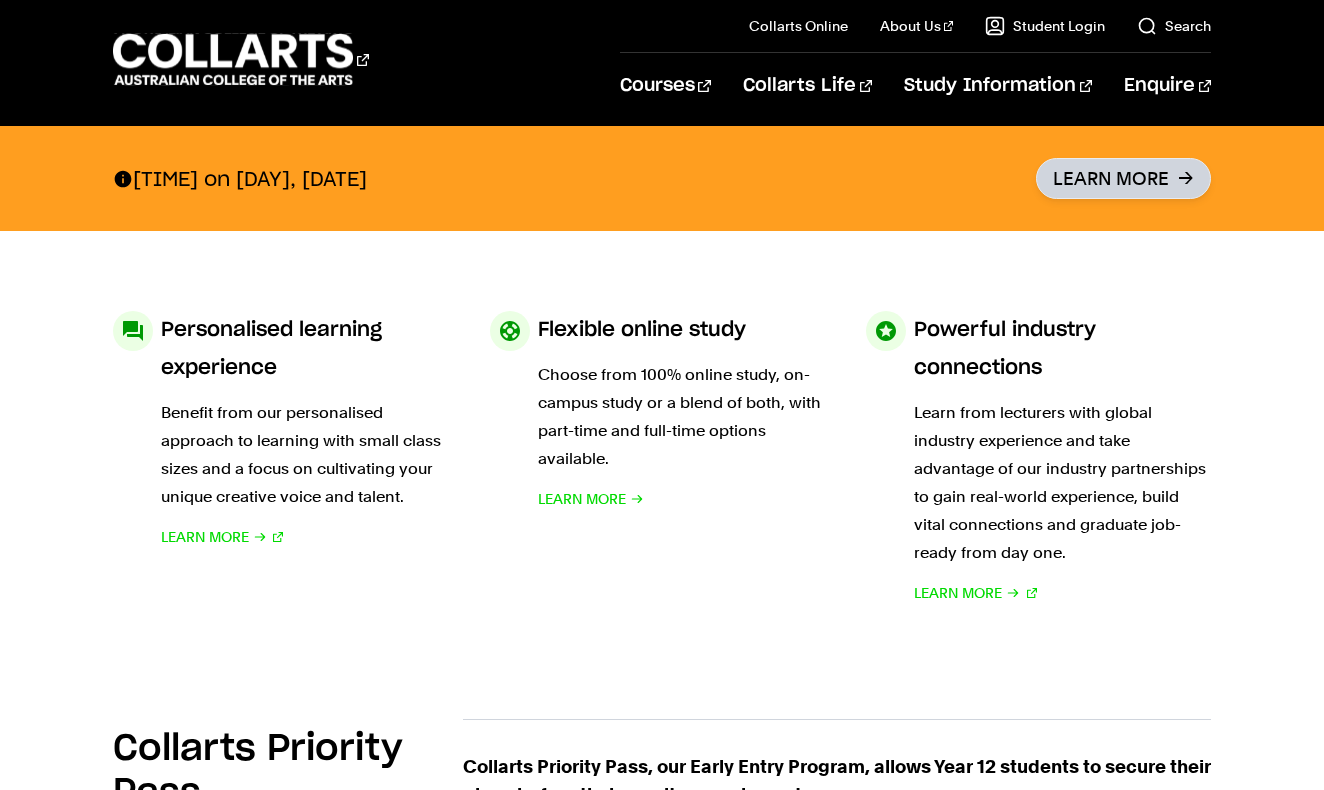 click on "Learn More" at bounding box center (1123, 178) 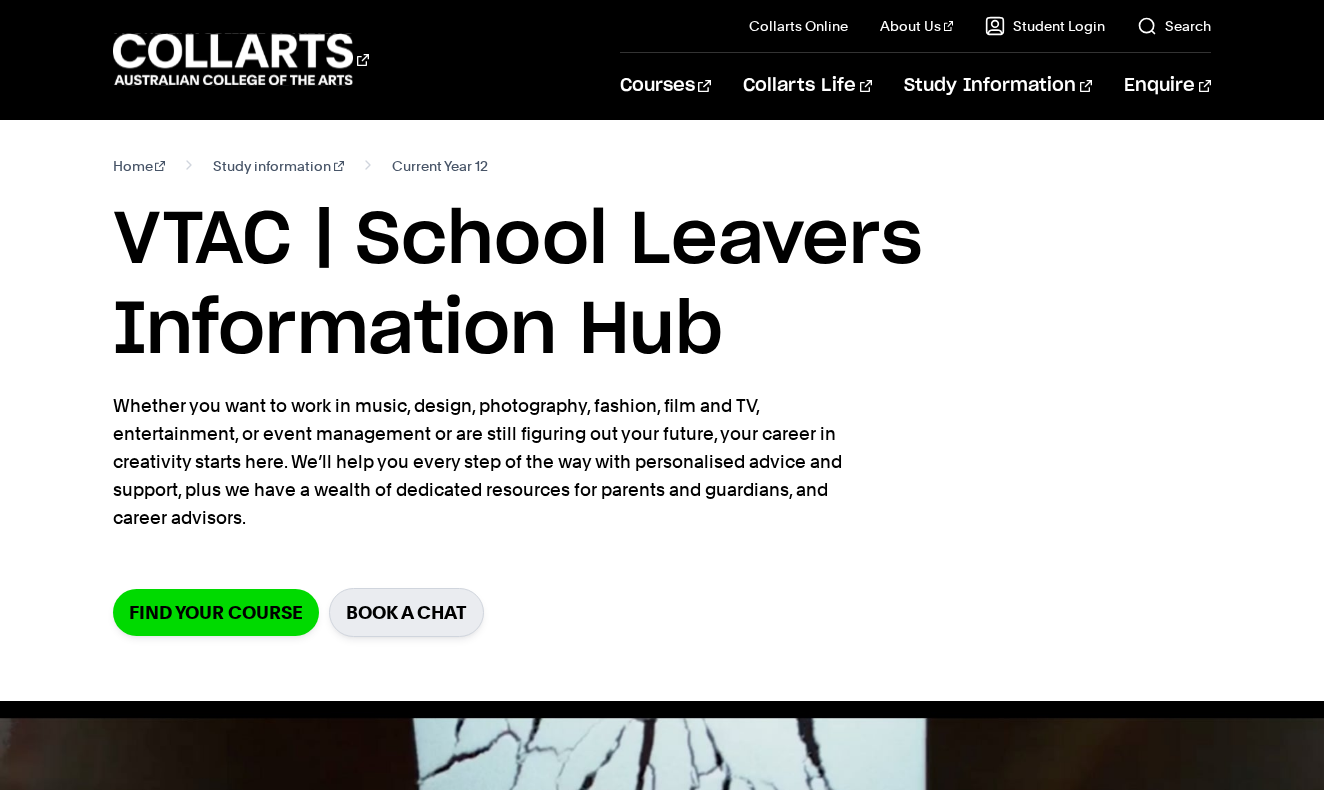 scroll, scrollTop: 0, scrollLeft: 0, axis: both 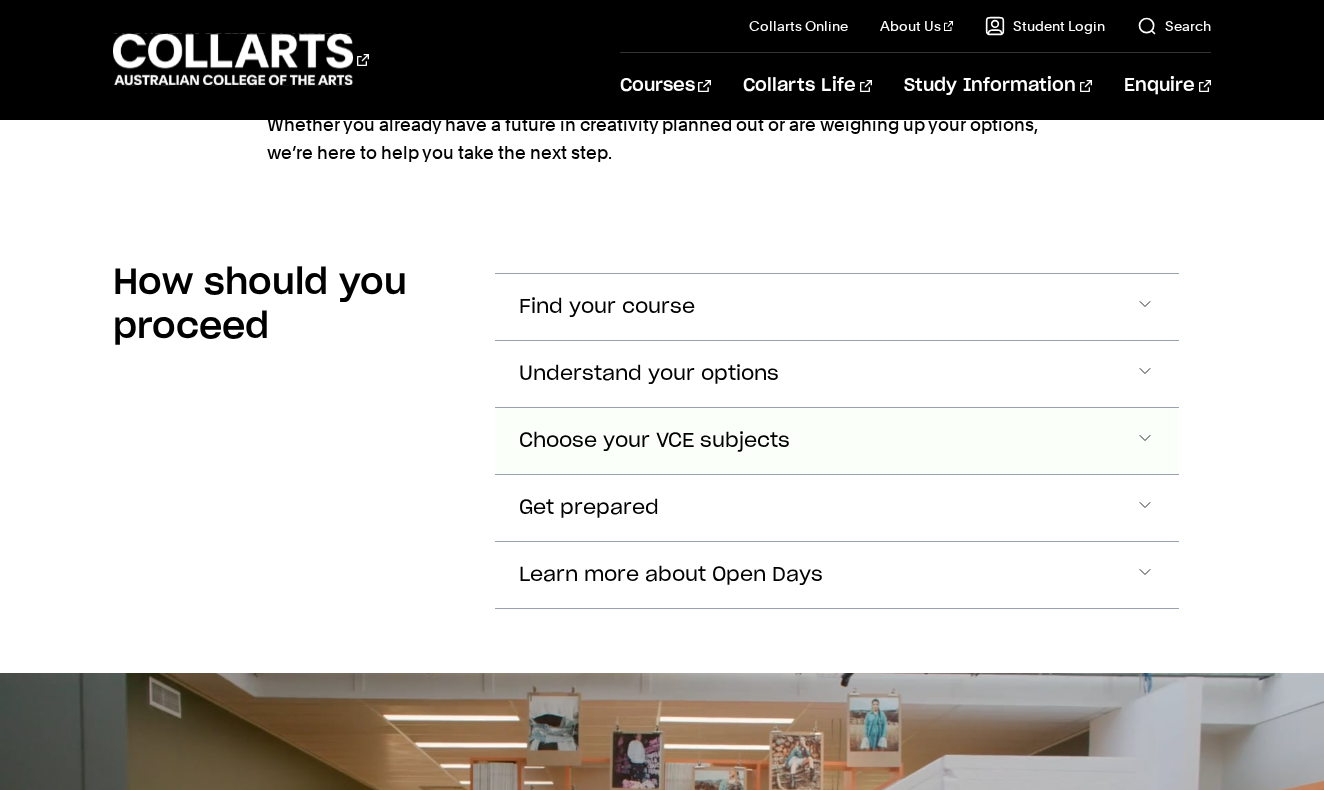 click at bounding box center (1145, -911) 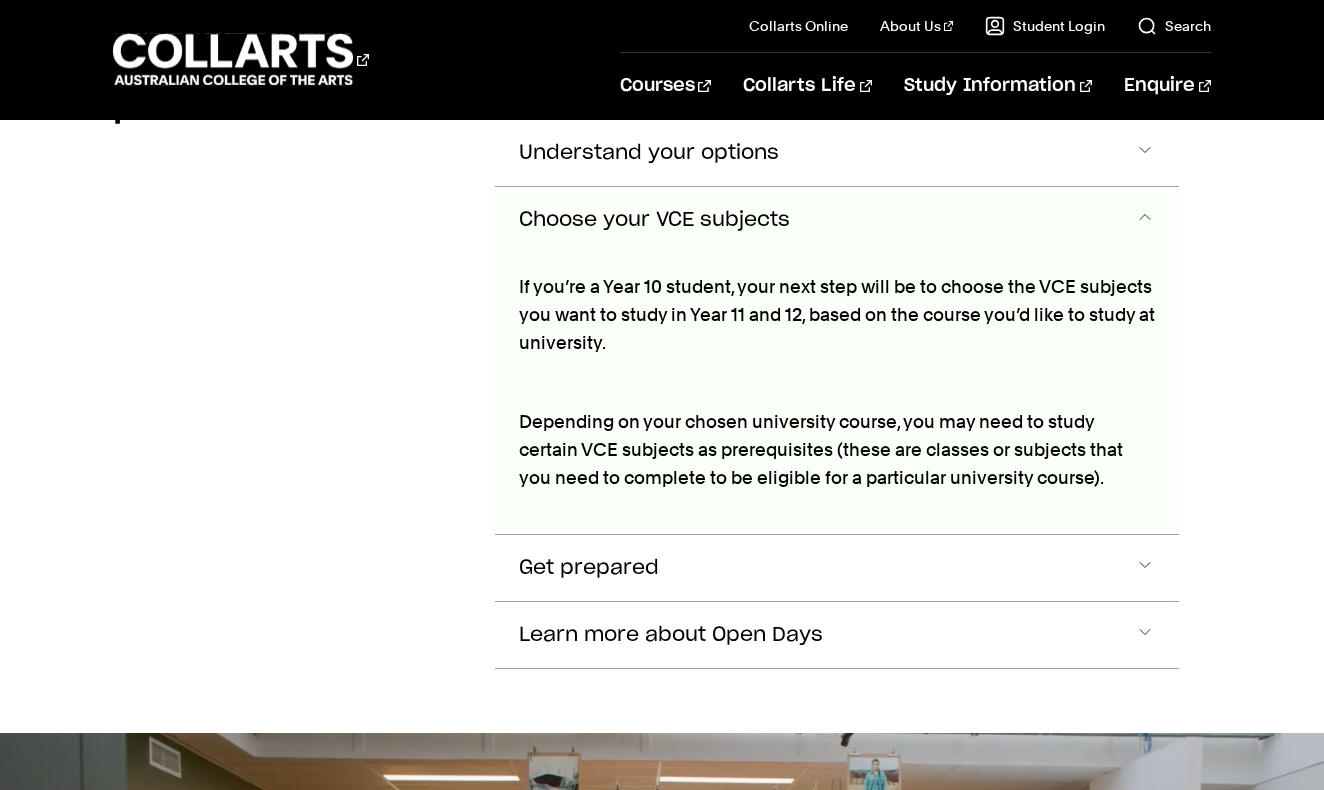 scroll, scrollTop: 2916, scrollLeft: 0, axis: vertical 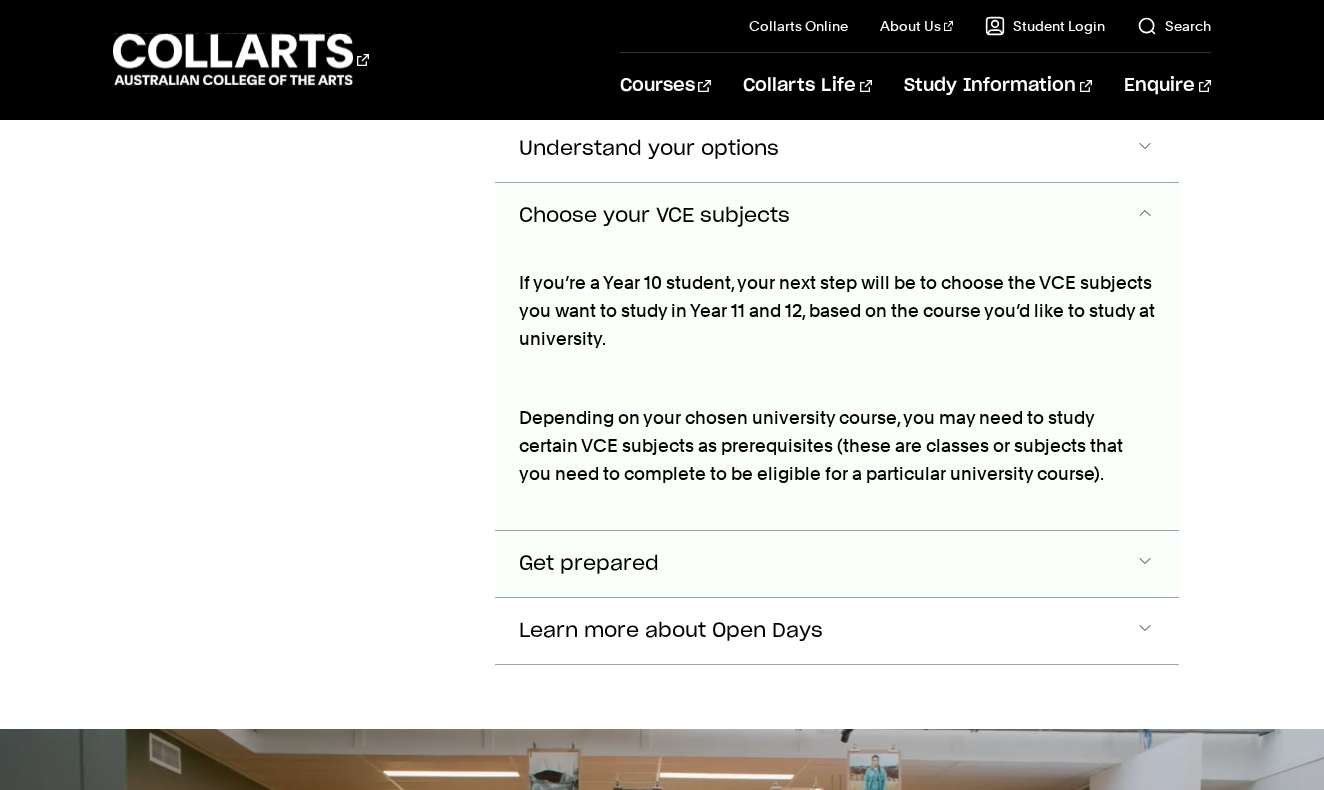 click on "Get prepared" at bounding box center (837, -1136) 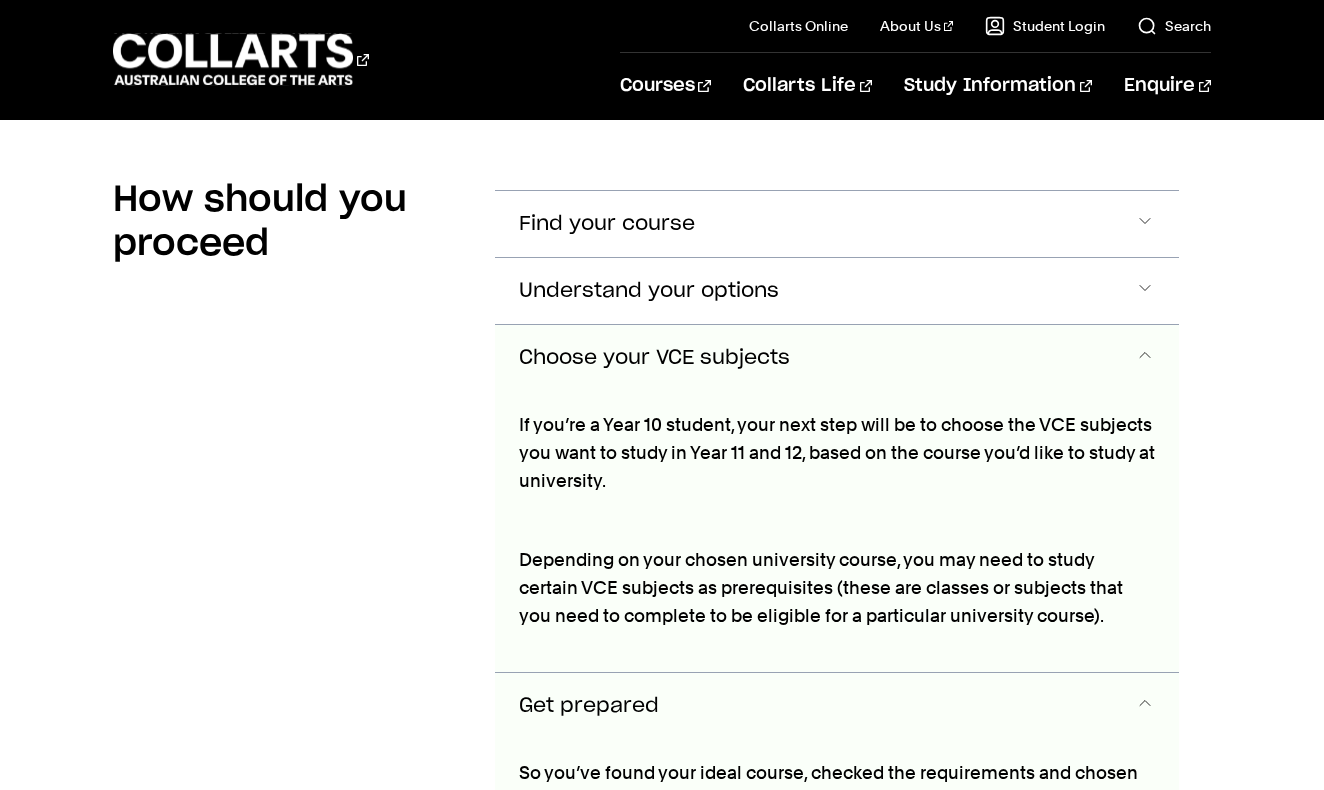 scroll, scrollTop: 2698, scrollLeft: 1, axis: both 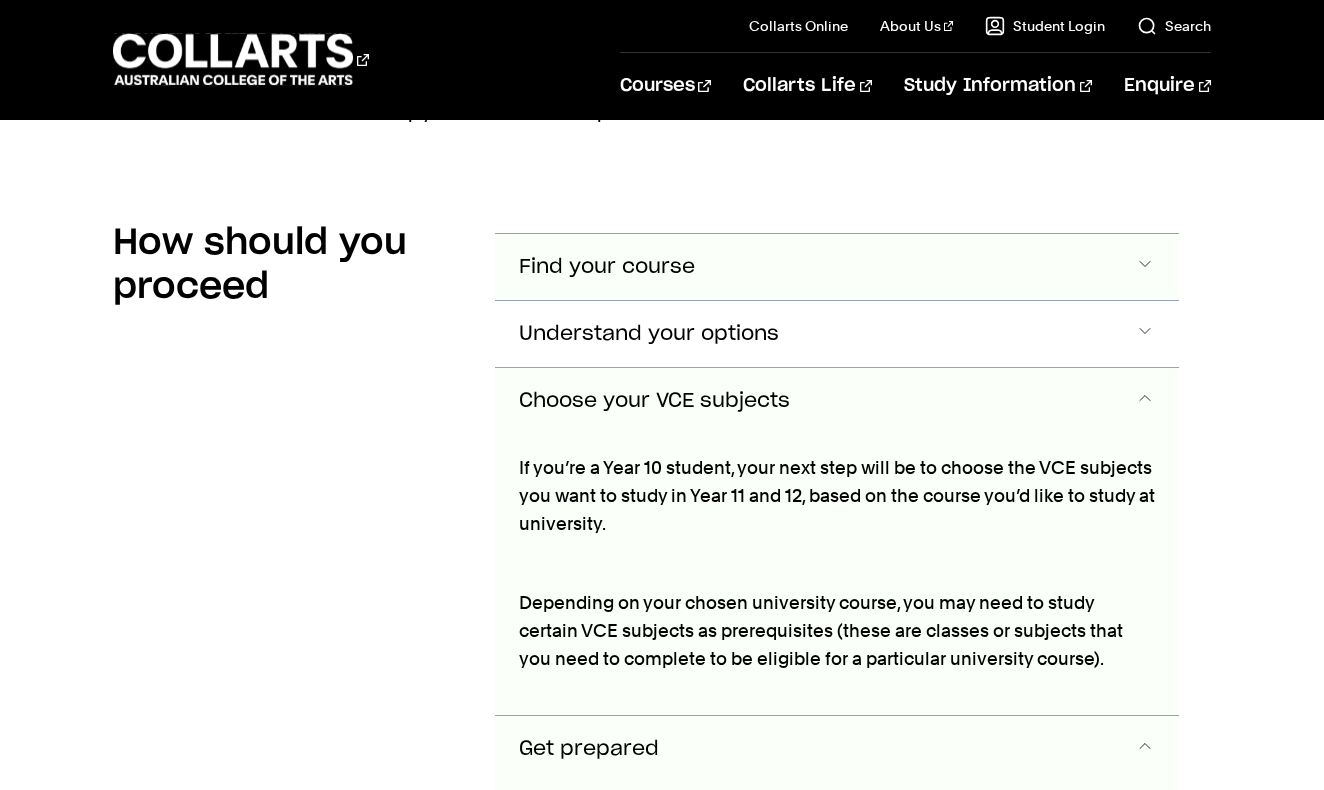 click at bounding box center [1145, -951] 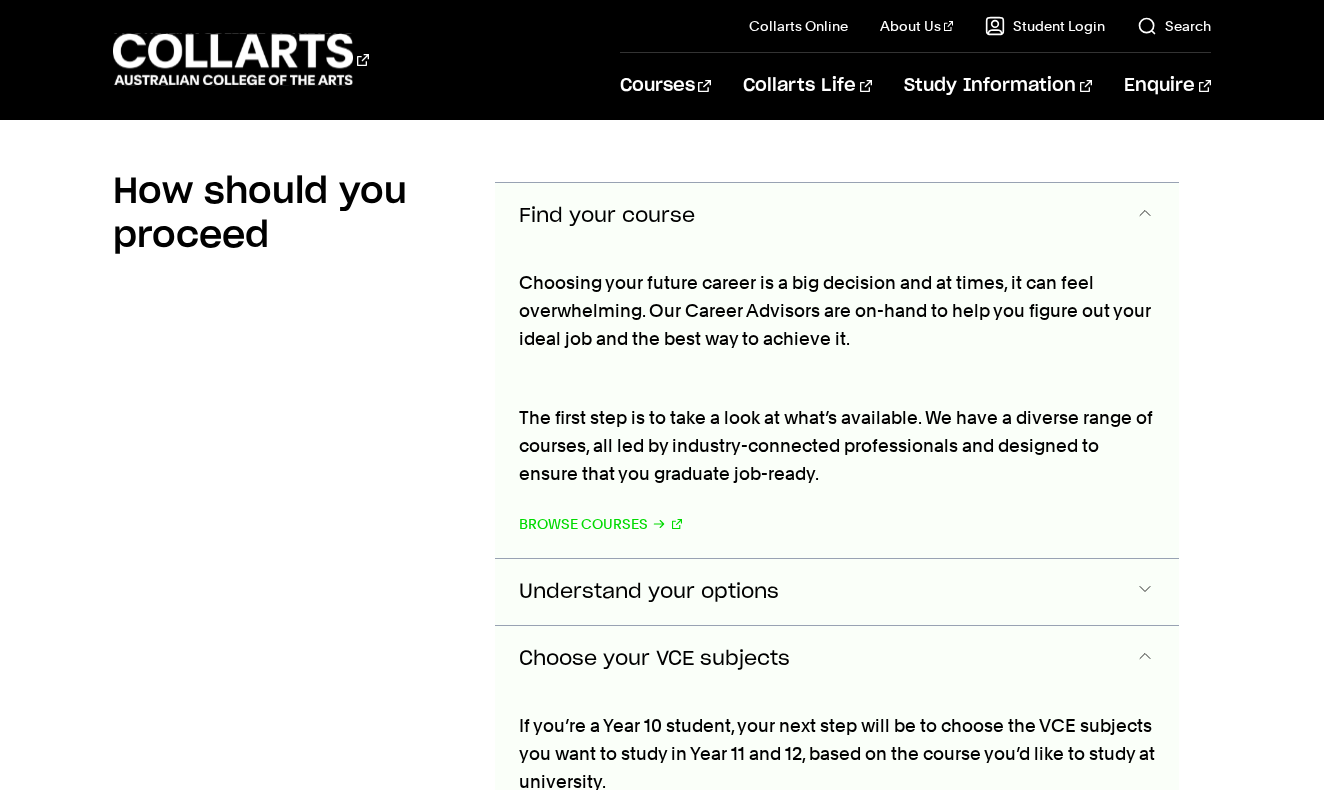 click on "Understand your options" at bounding box center (837, -1002) 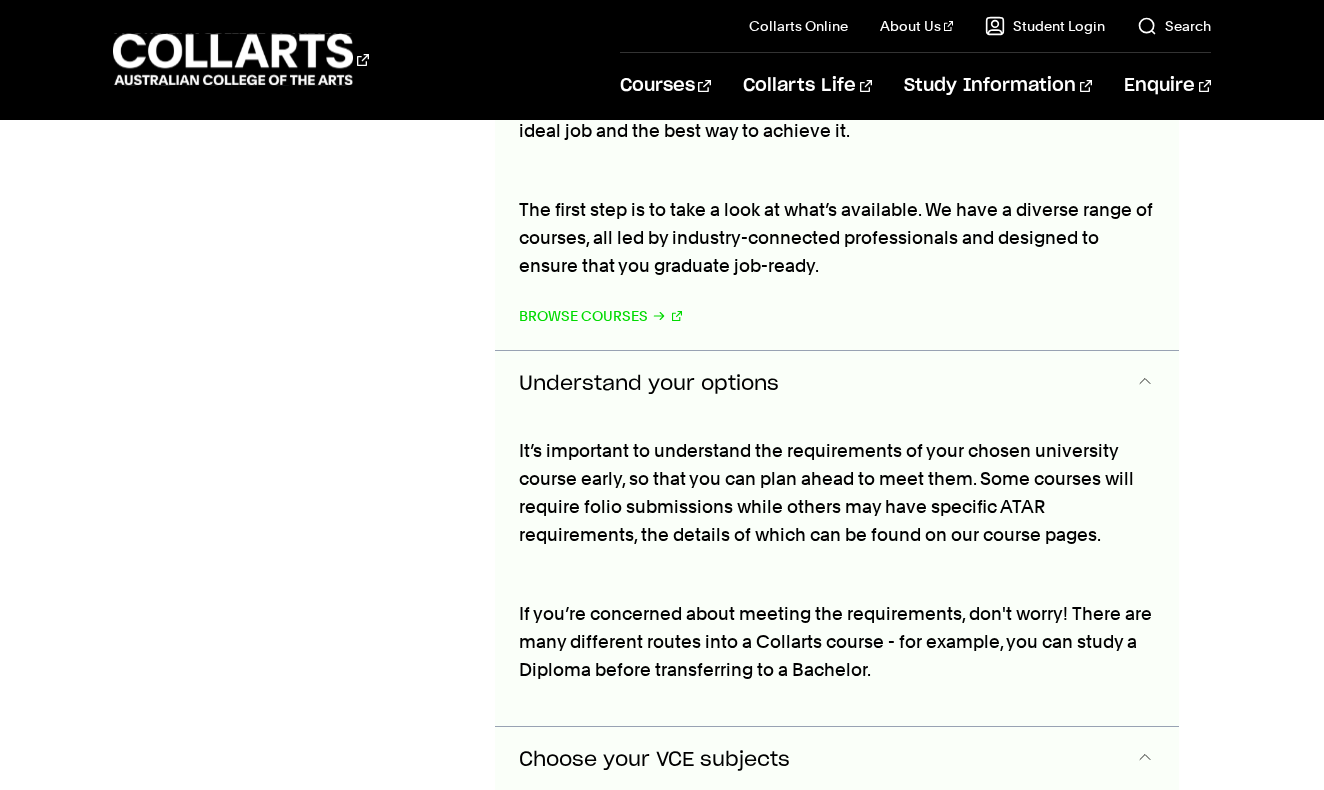 scroll, scrollTop: 2985, scrollLeft: 0, axis: vertical 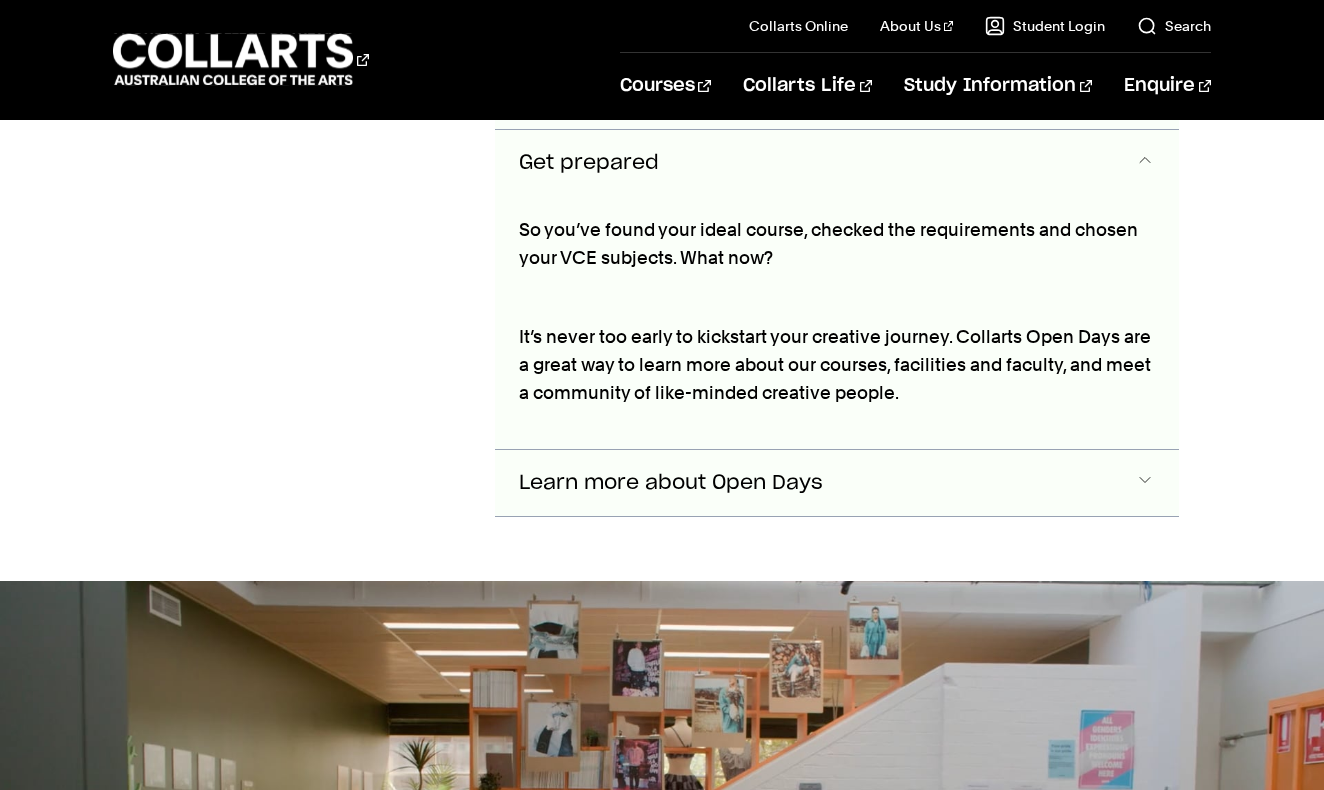 click on "Learn more about Open Days" at bounding box center [607, -2155] 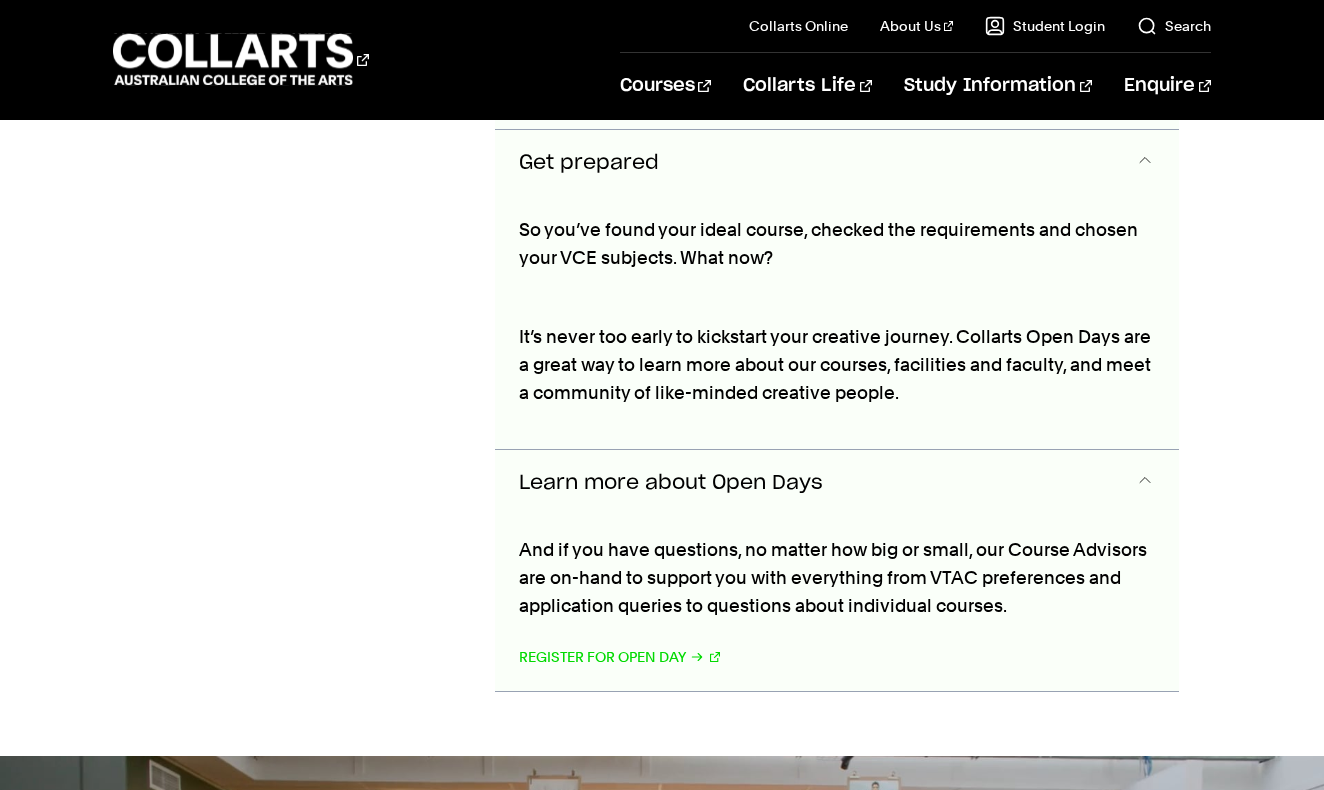 scroll, scrollTop: 4202, scrollLeft: 0, axis: vertical 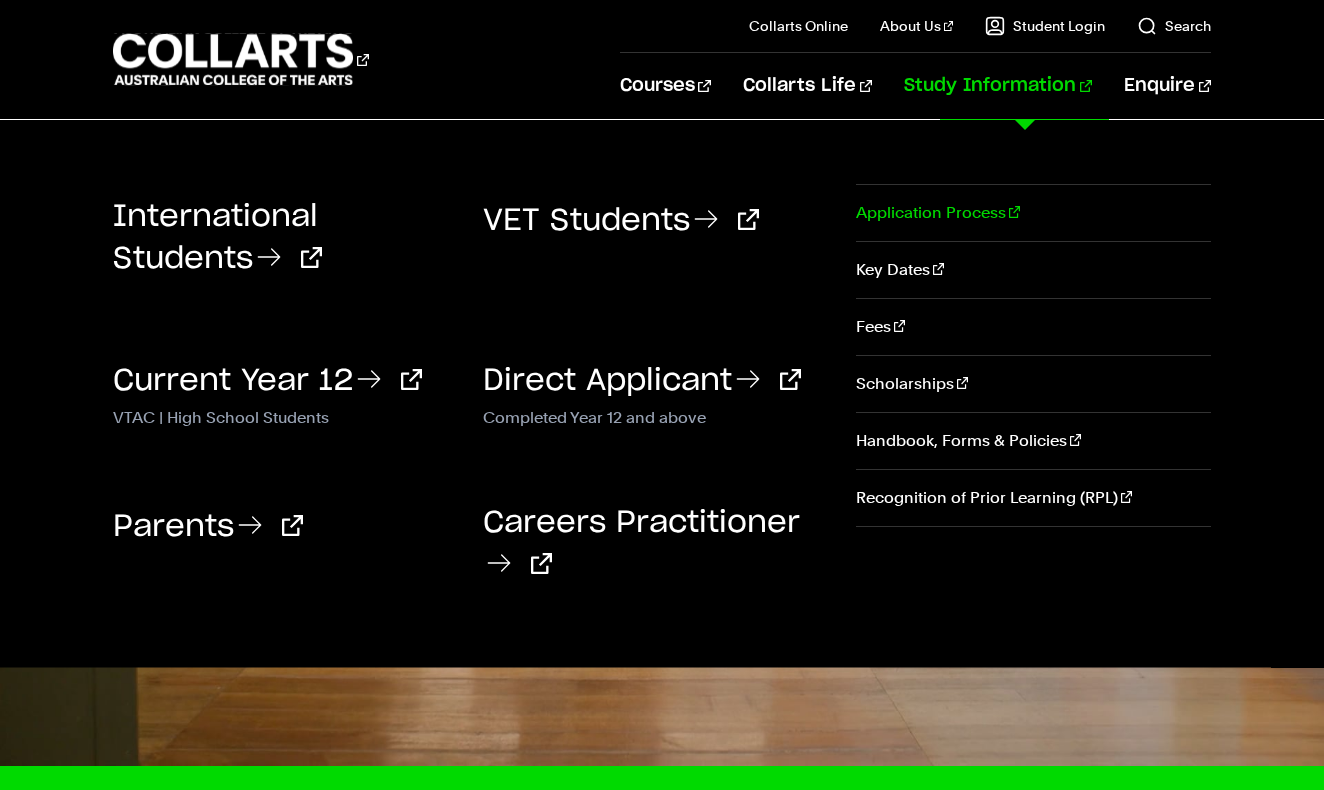 click on "Application Process" at bounding box center [1034, 213] 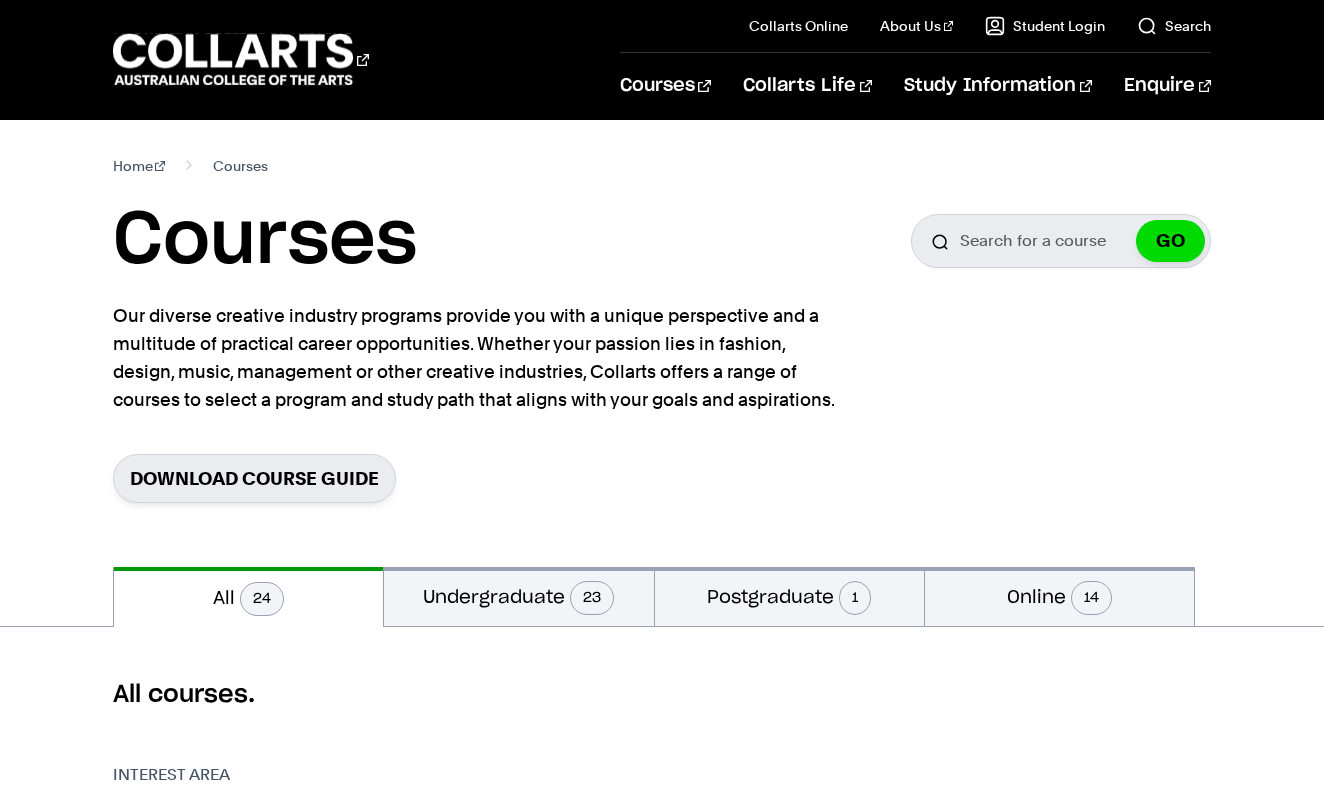 scroll, scrollTop: 0, scrollLeft: 0, axis: both 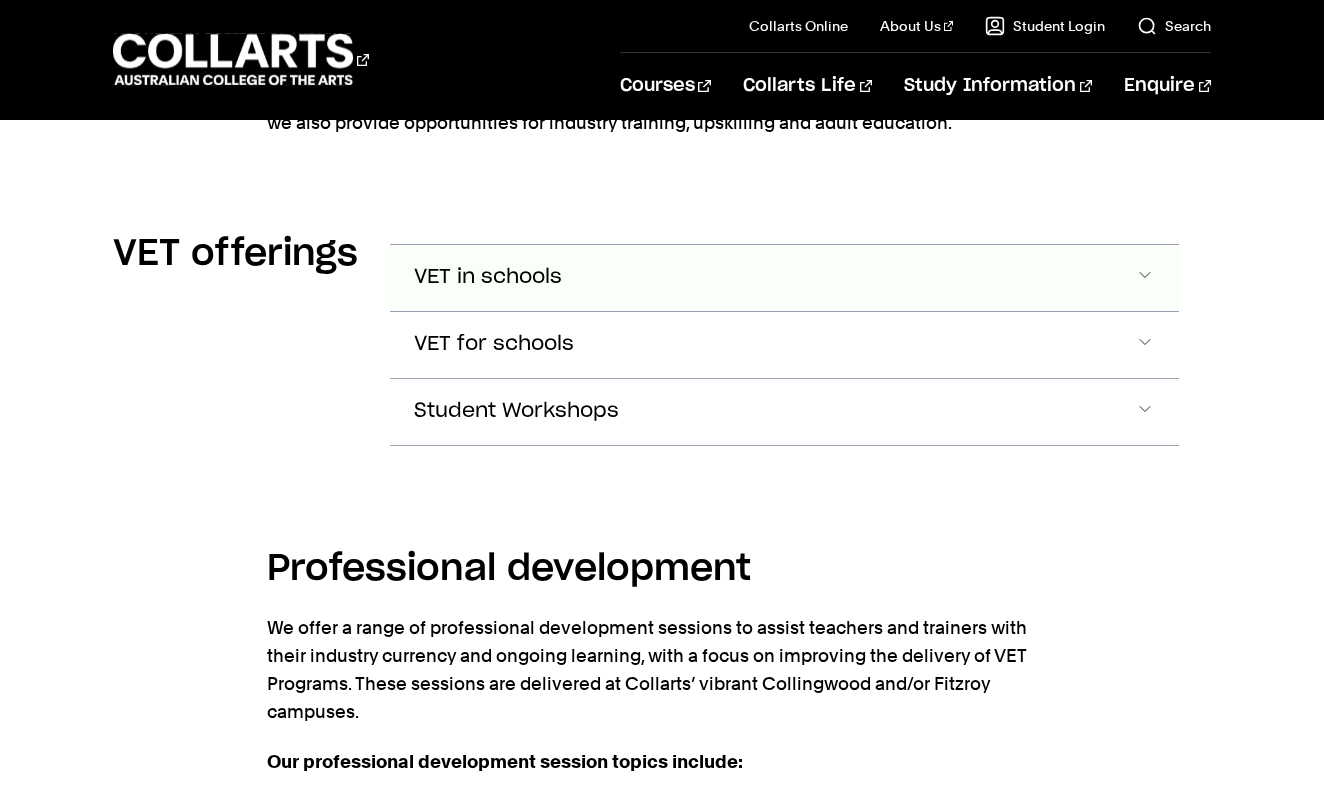 click on "VET in schools" at bounding box center [785, 278] 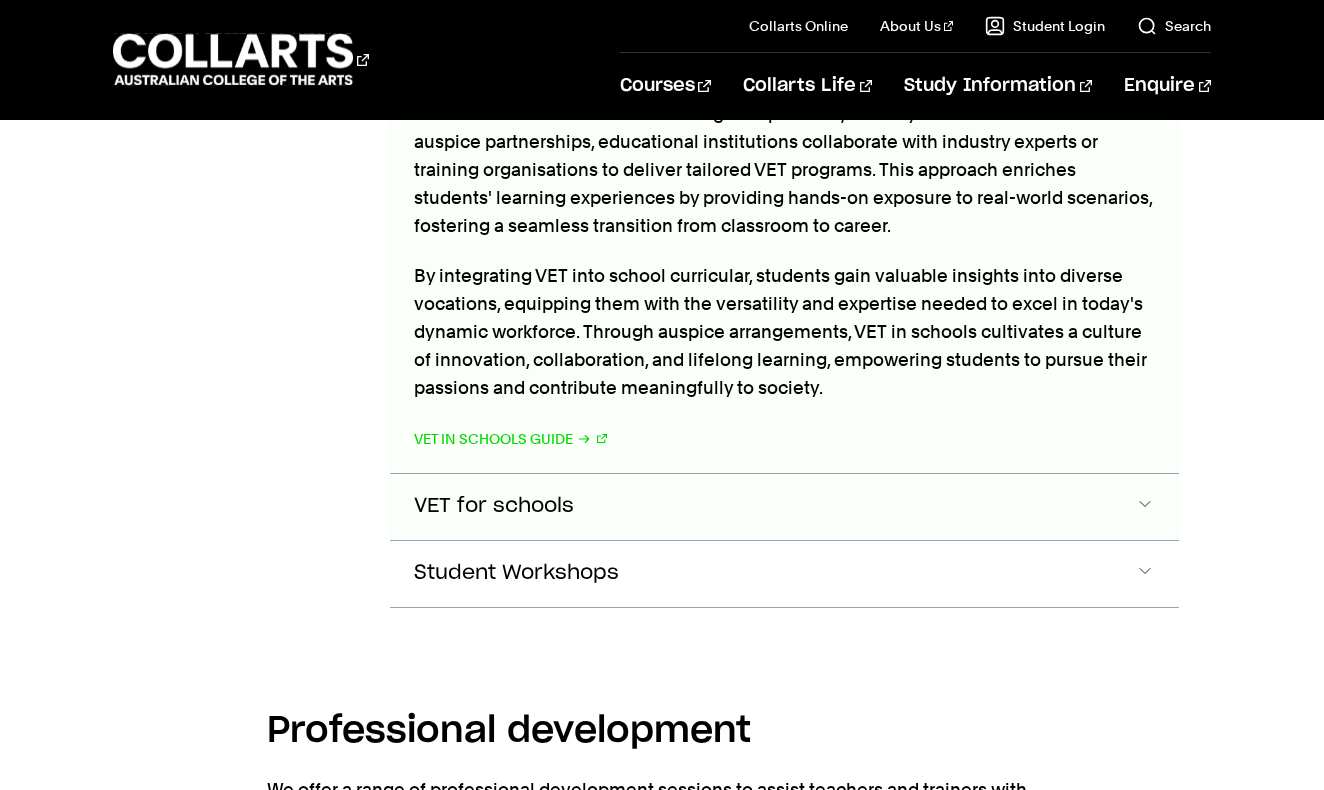 click on "VET for schools" at bounding box center [785, 19] 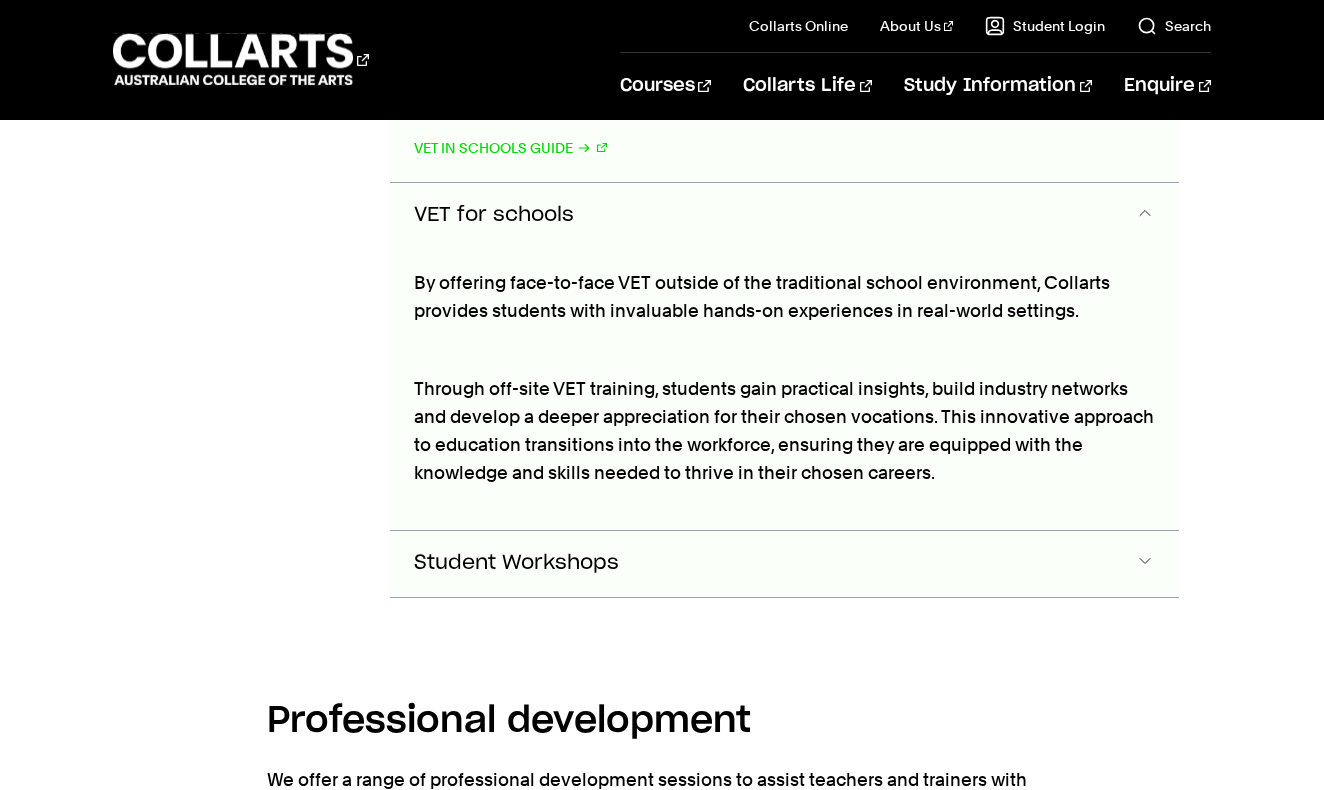scroll, scrollTop: 3234, scrollLeft: 0, axis: vertical 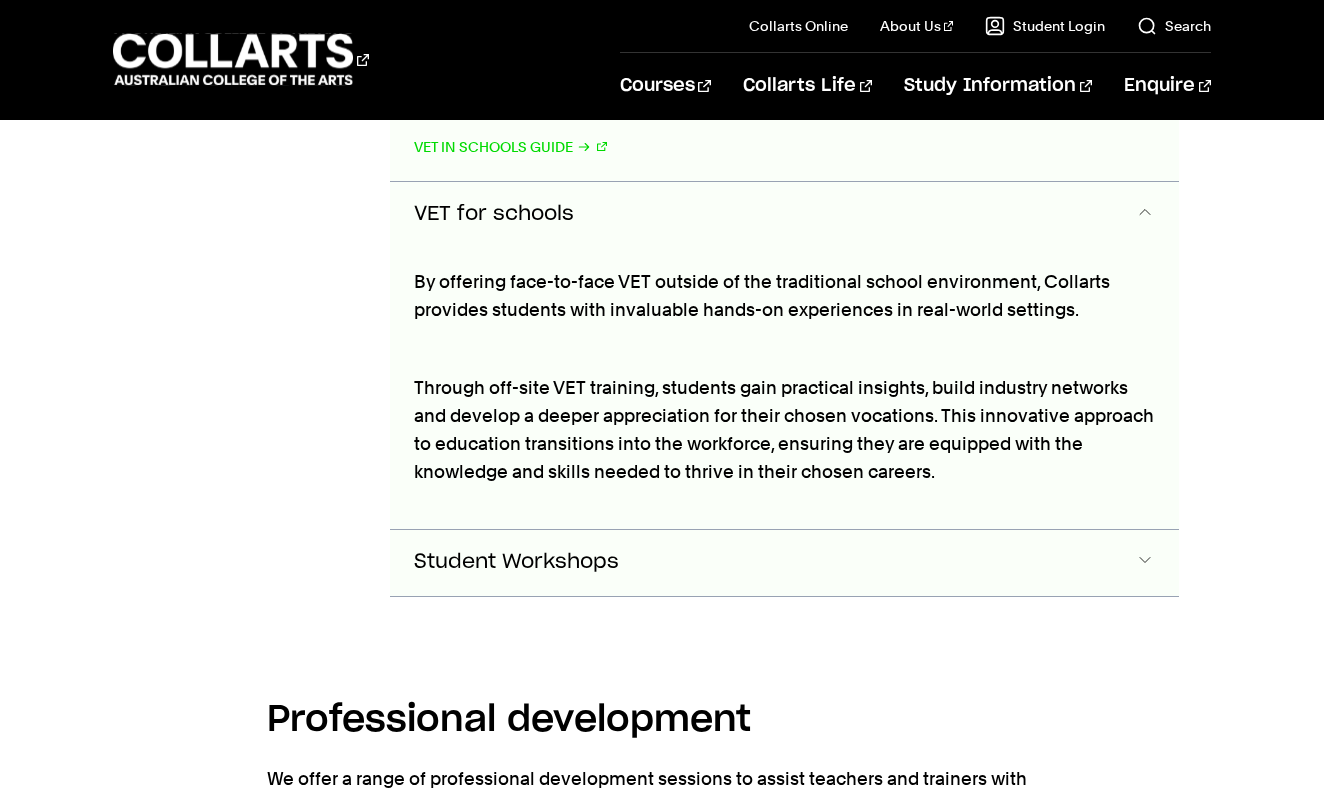 click on "Student Workshops" at bounding box center [785, -273] 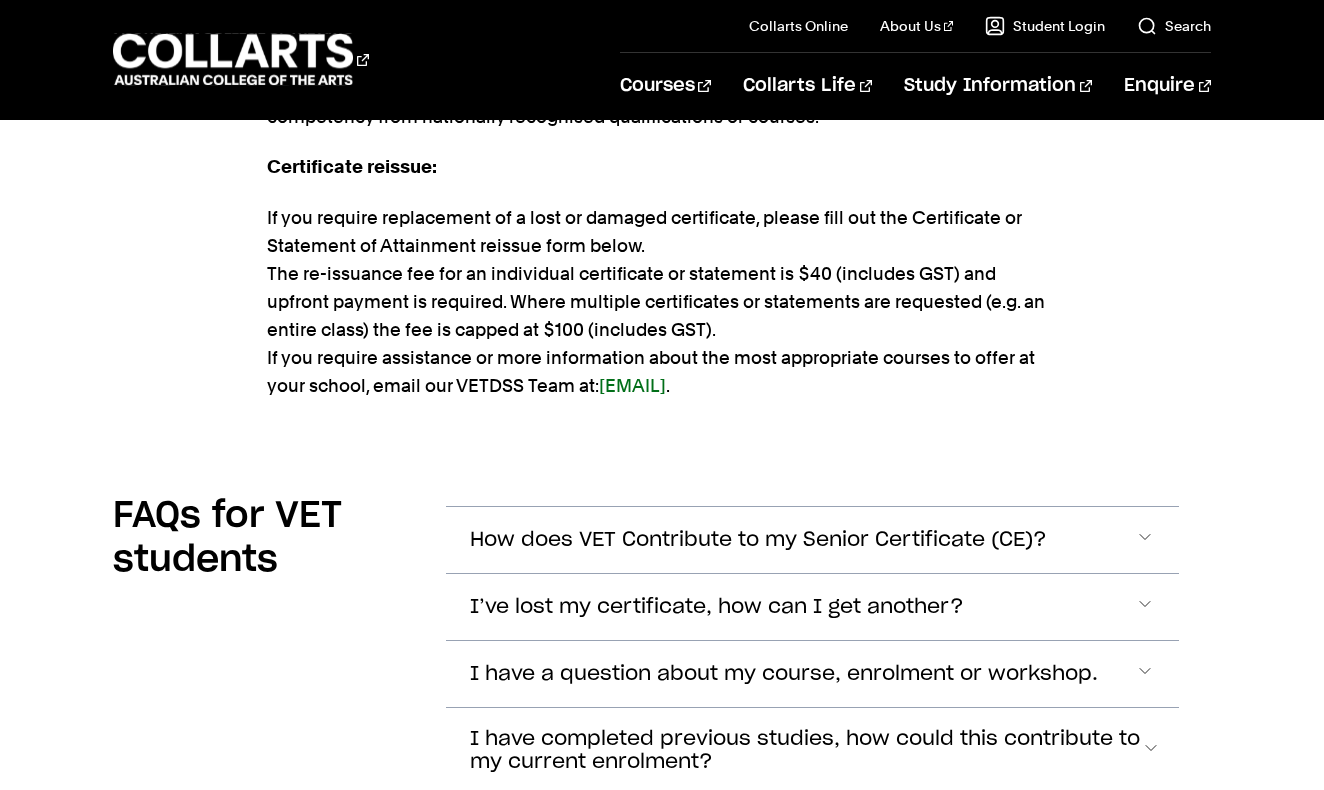 scroll, scrollTop: 6048, scrollLeft: 0, axis: vertical 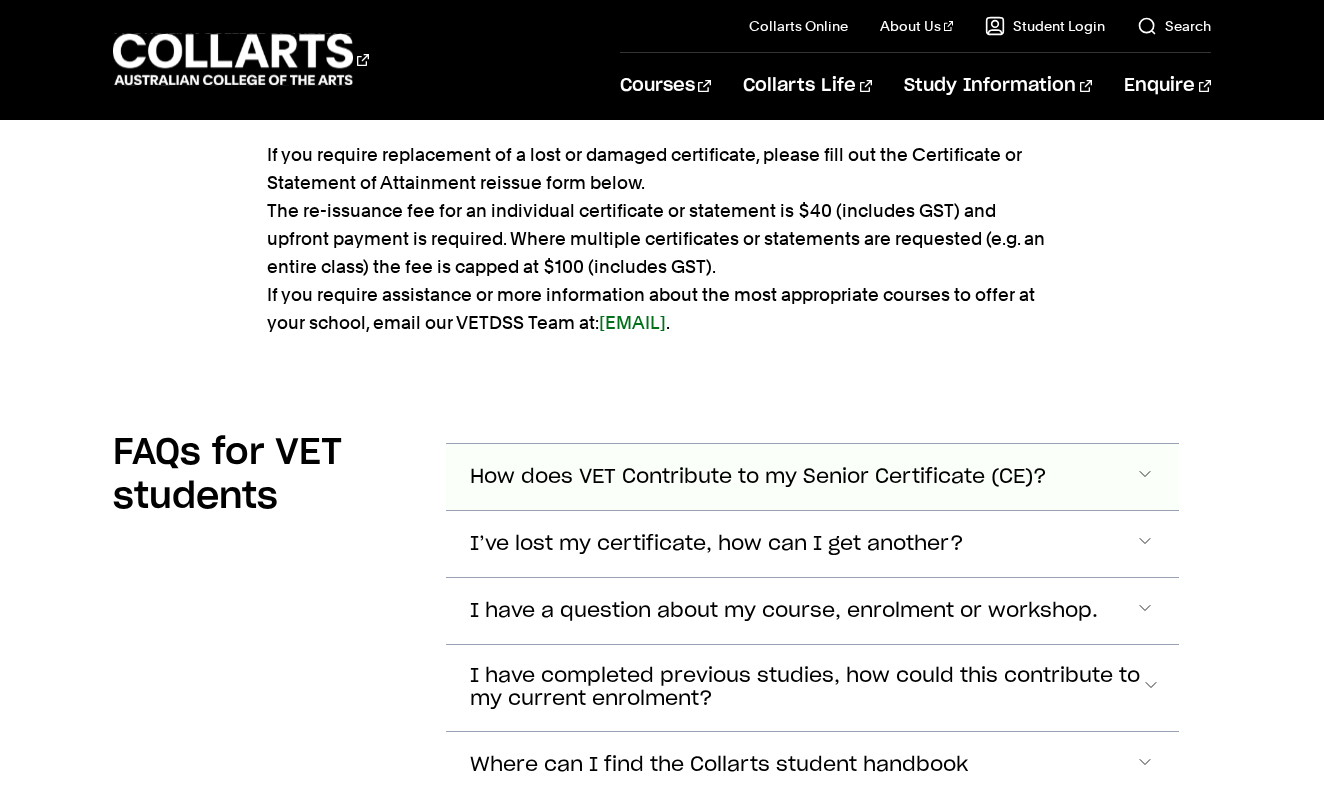 click at bounding box center (1145, -3087) 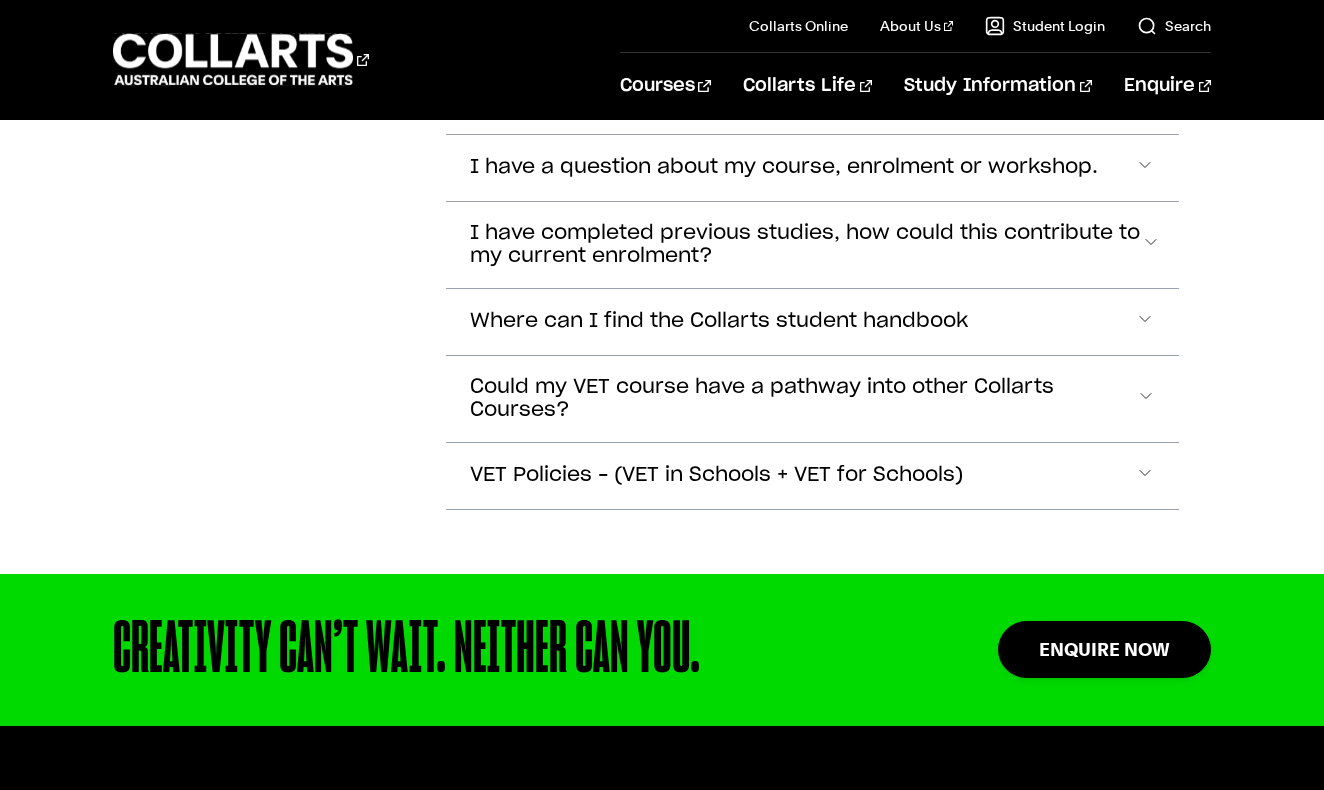 scroll, scrollTop: 6645, scrollLeft: 0, axis: vertical 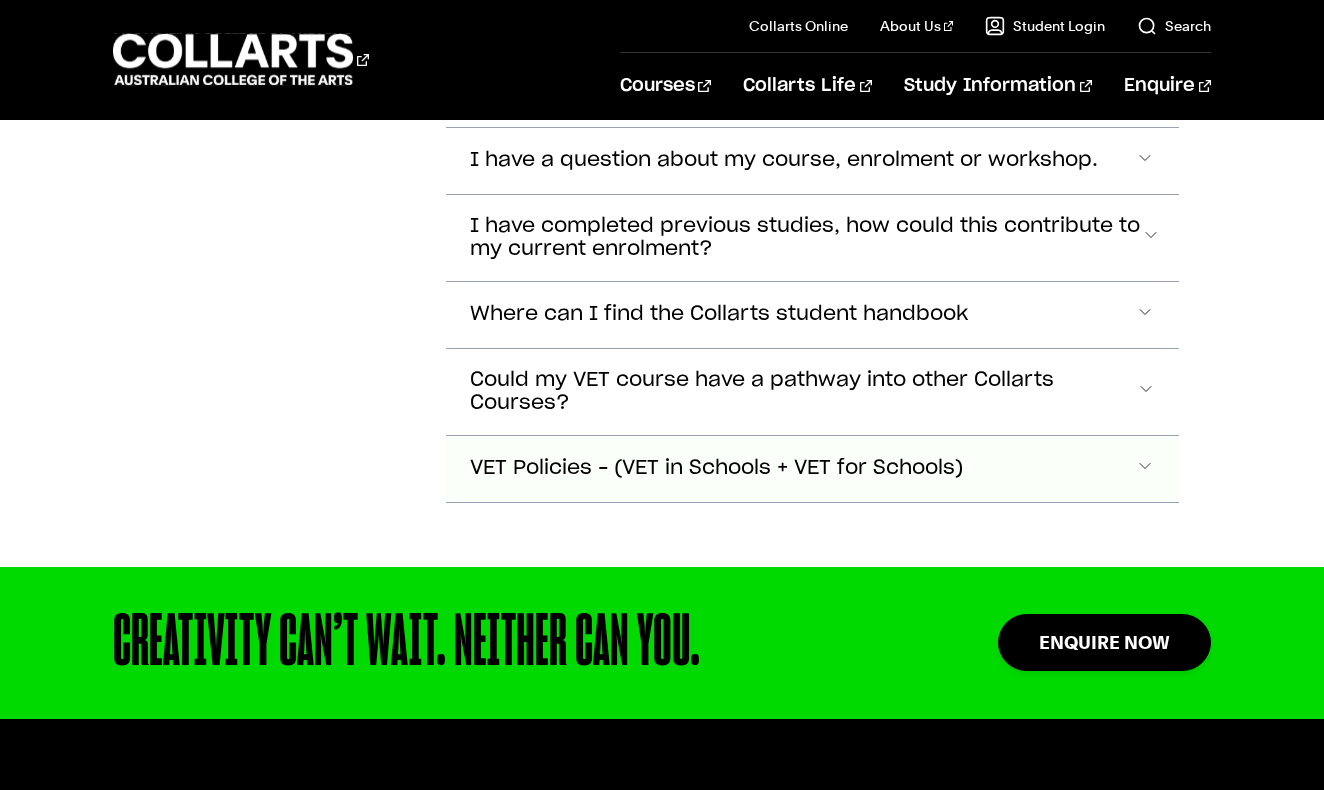 click at bounding box center [1145, -3684] 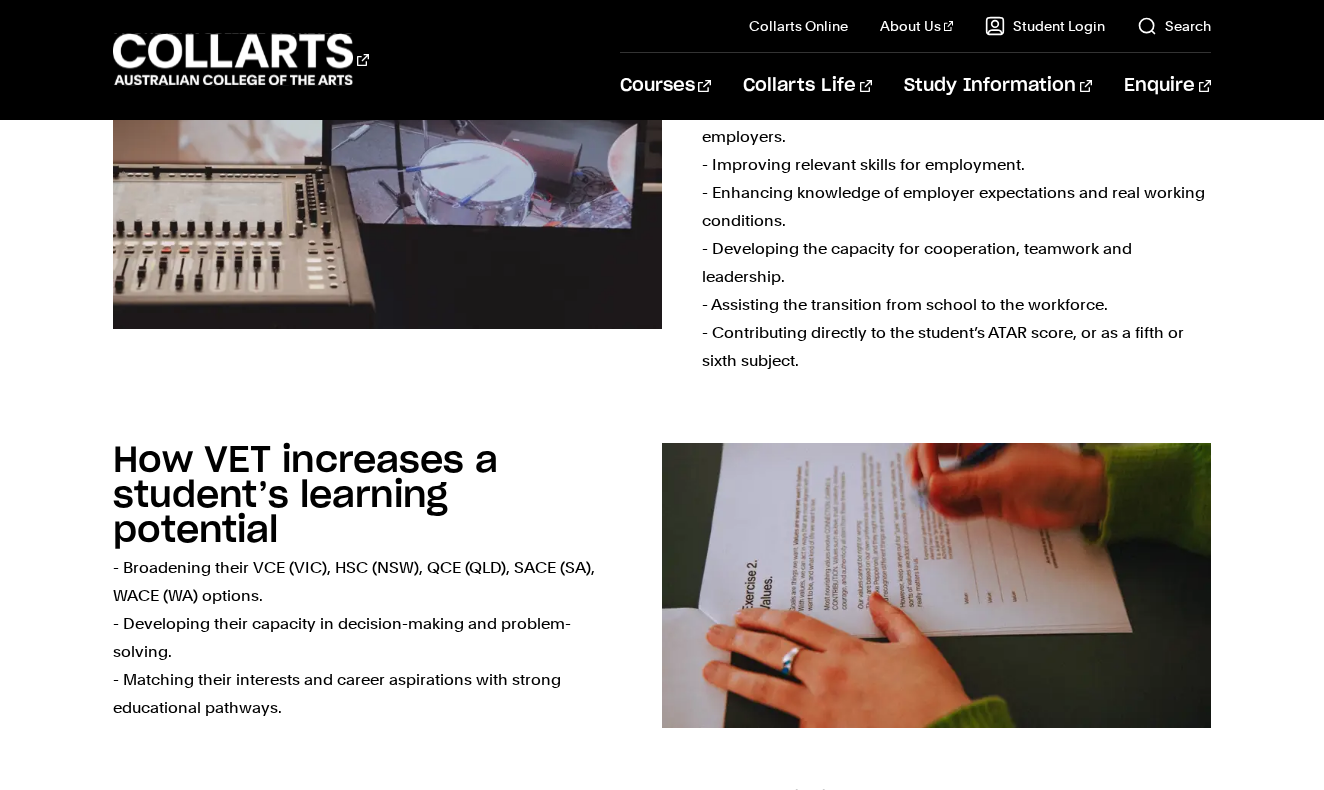 scroll, scrollTop: 546, scrollLeft: 0, axis: vertical 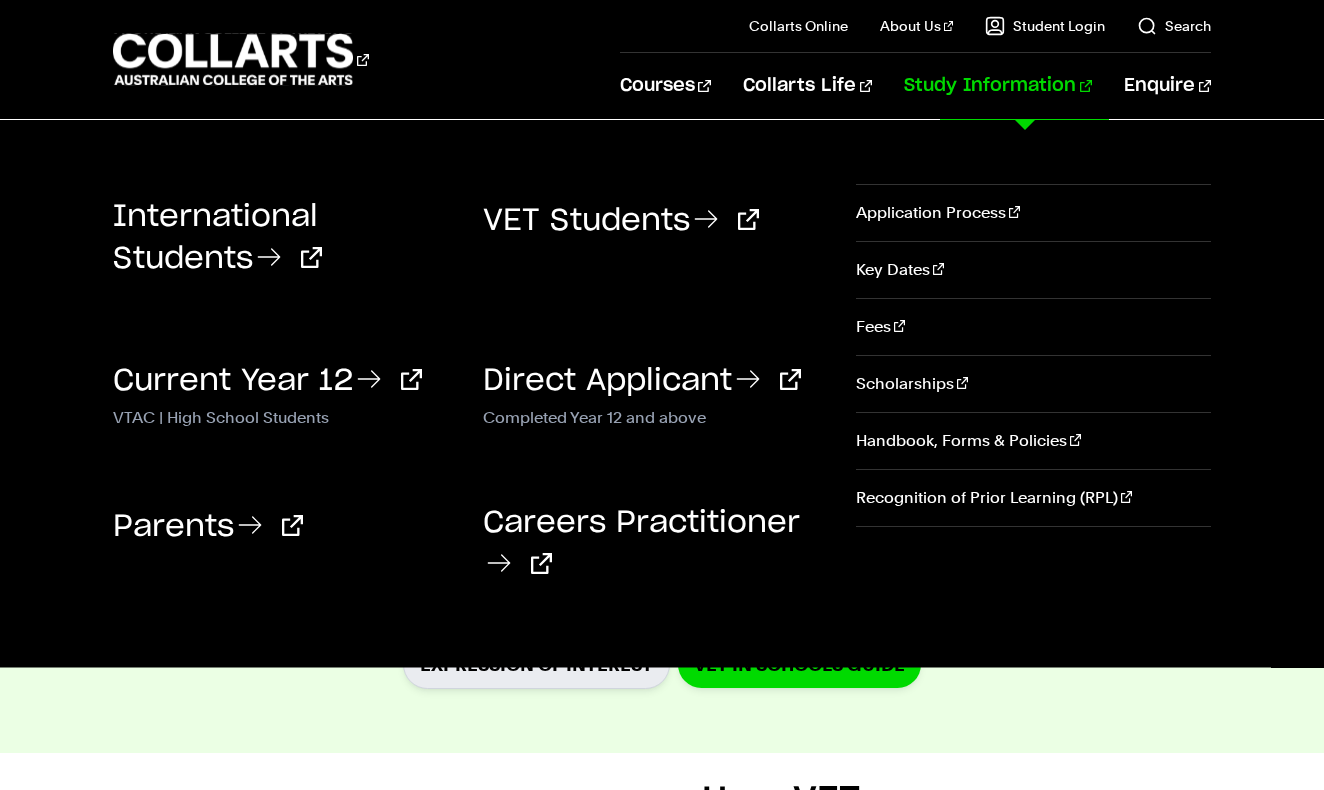 click on "Study Information" at bounding box center [998, 86] 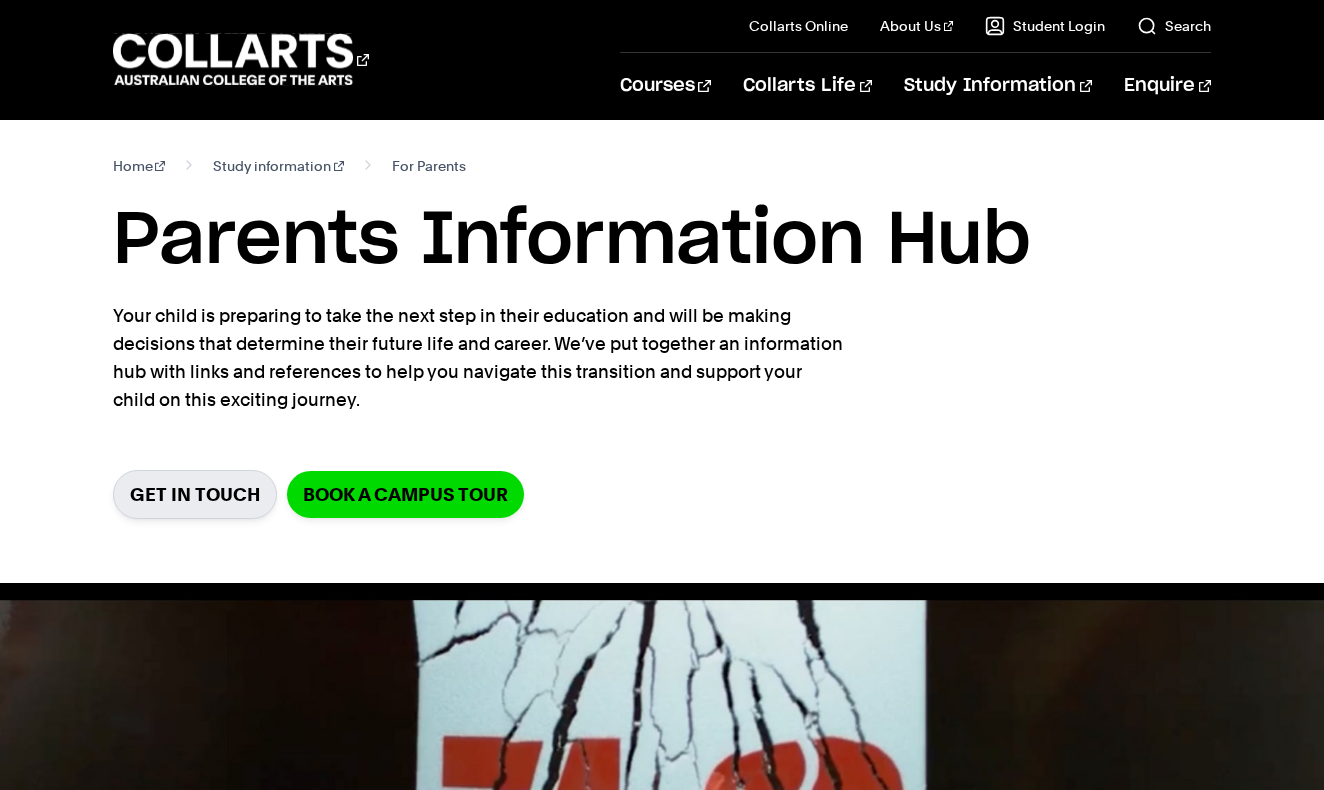 scroll, scrollTop: 0, scrollLeft: 0, axis: both 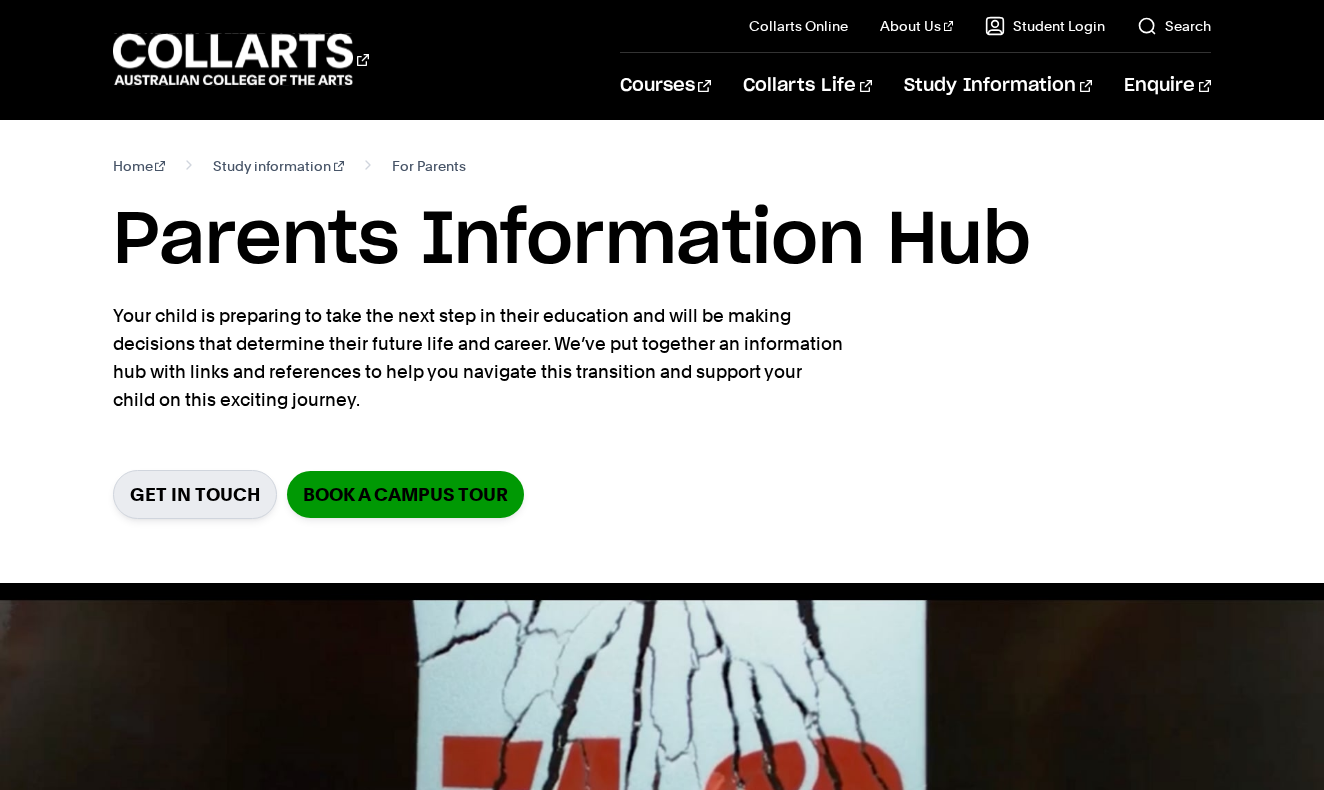 click on "Book a Campus Tour" at bounding box center (405, 494) 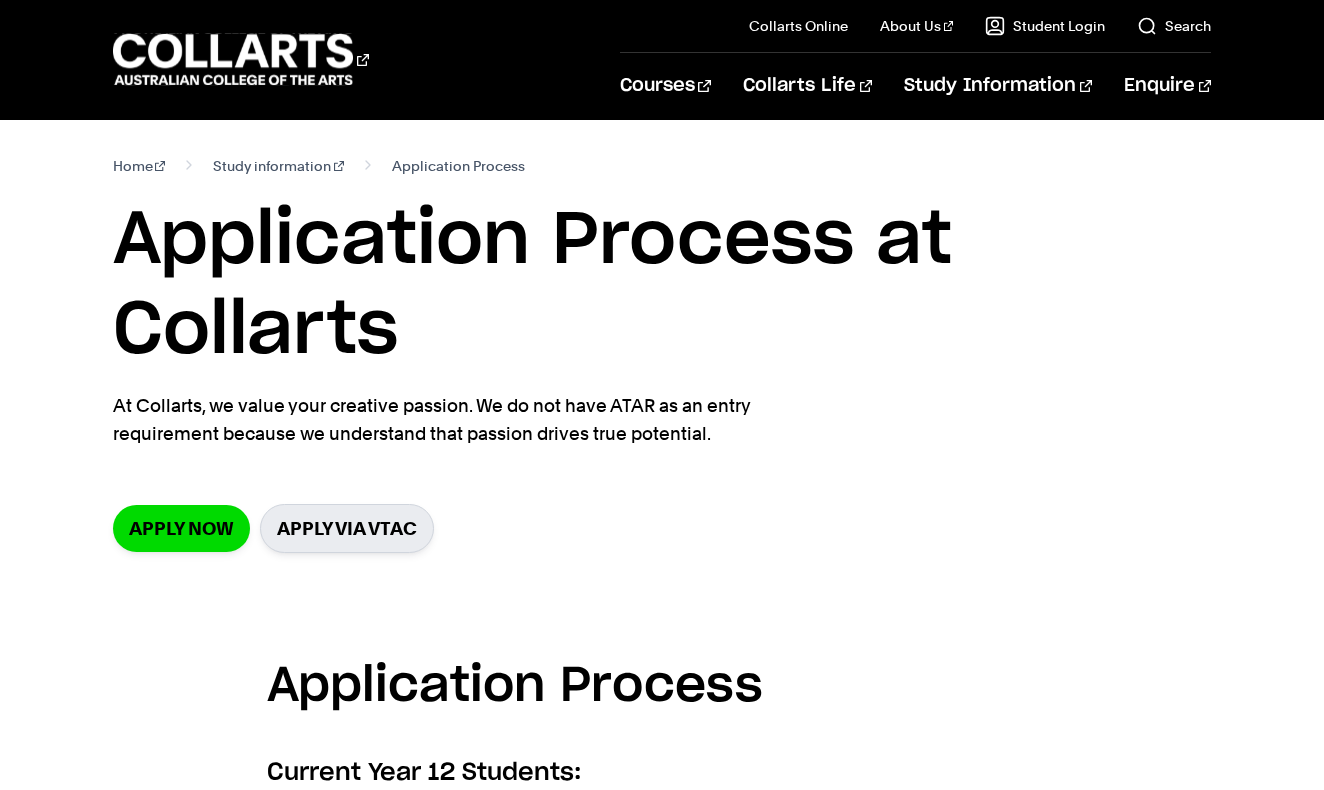 scroll, scrollTop: 0, scrollLeft: 0, axis: both 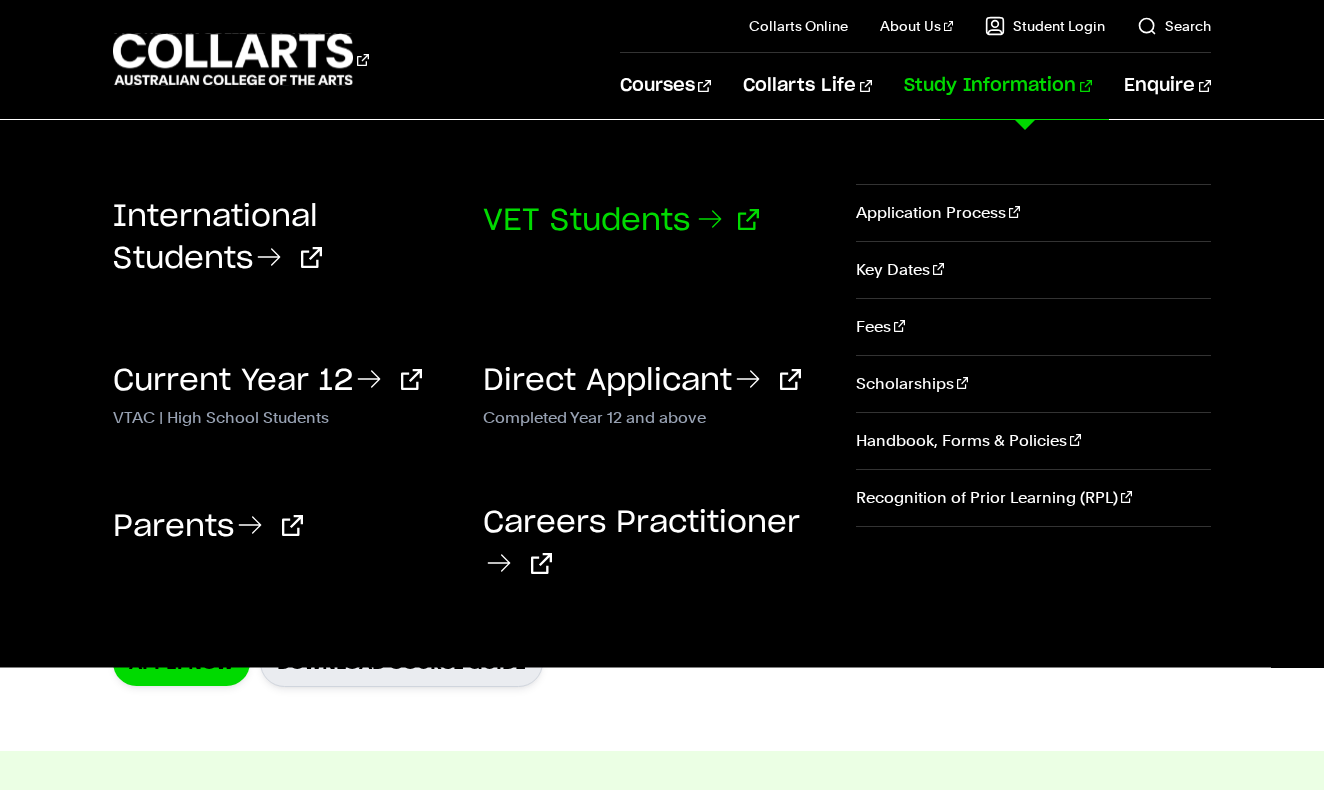 click on "VET Students" at bounding box center (621, 221) 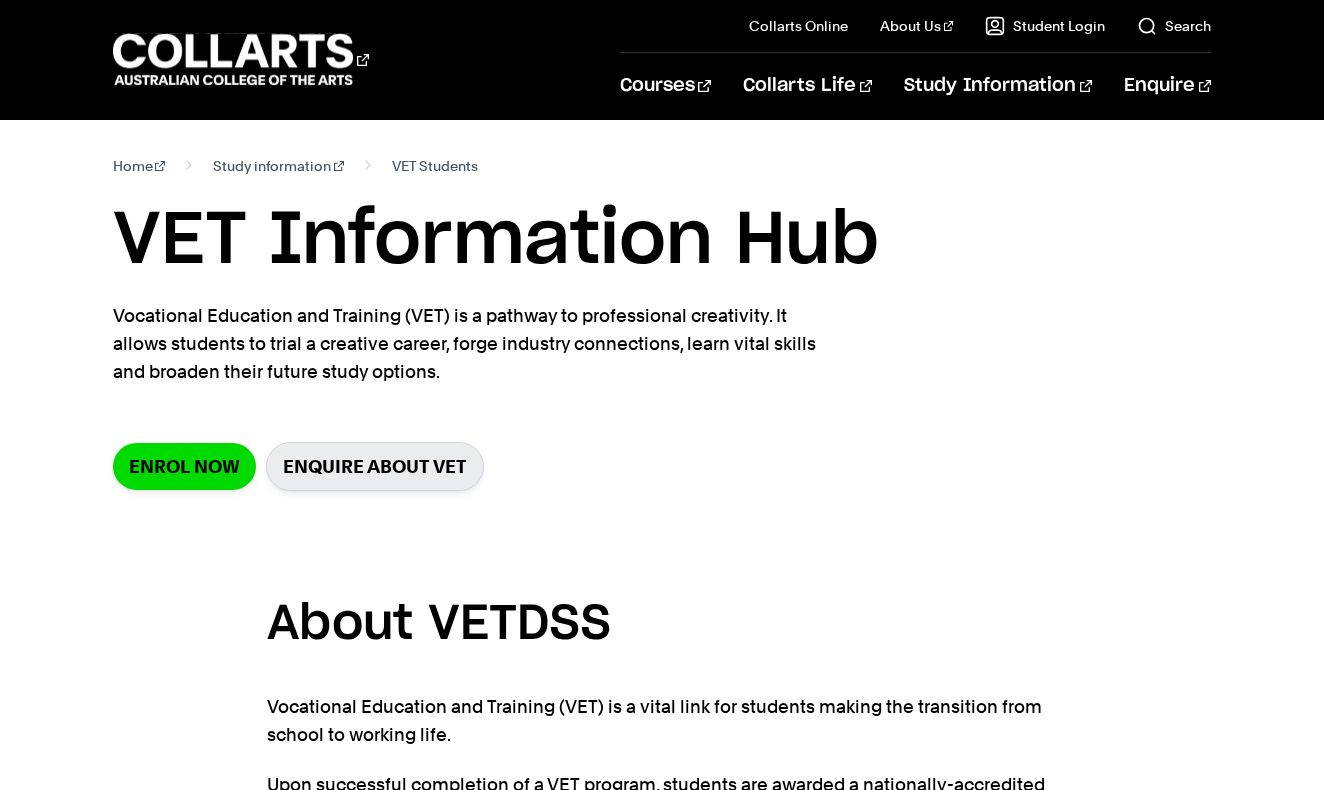 scroll, scrollTop: 0, scrollLeft: 0, axis: both 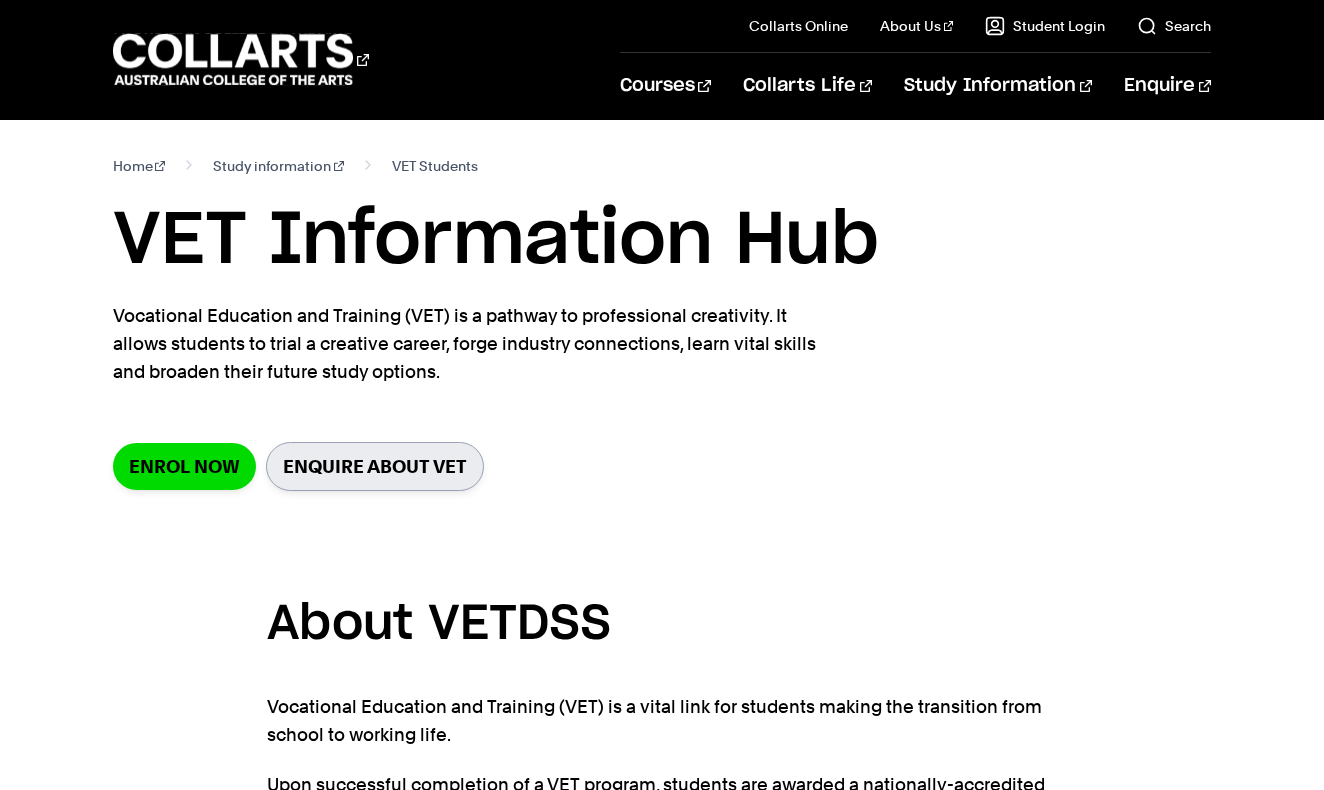click on "Enquire about VET" at bounding box center (375, 466) 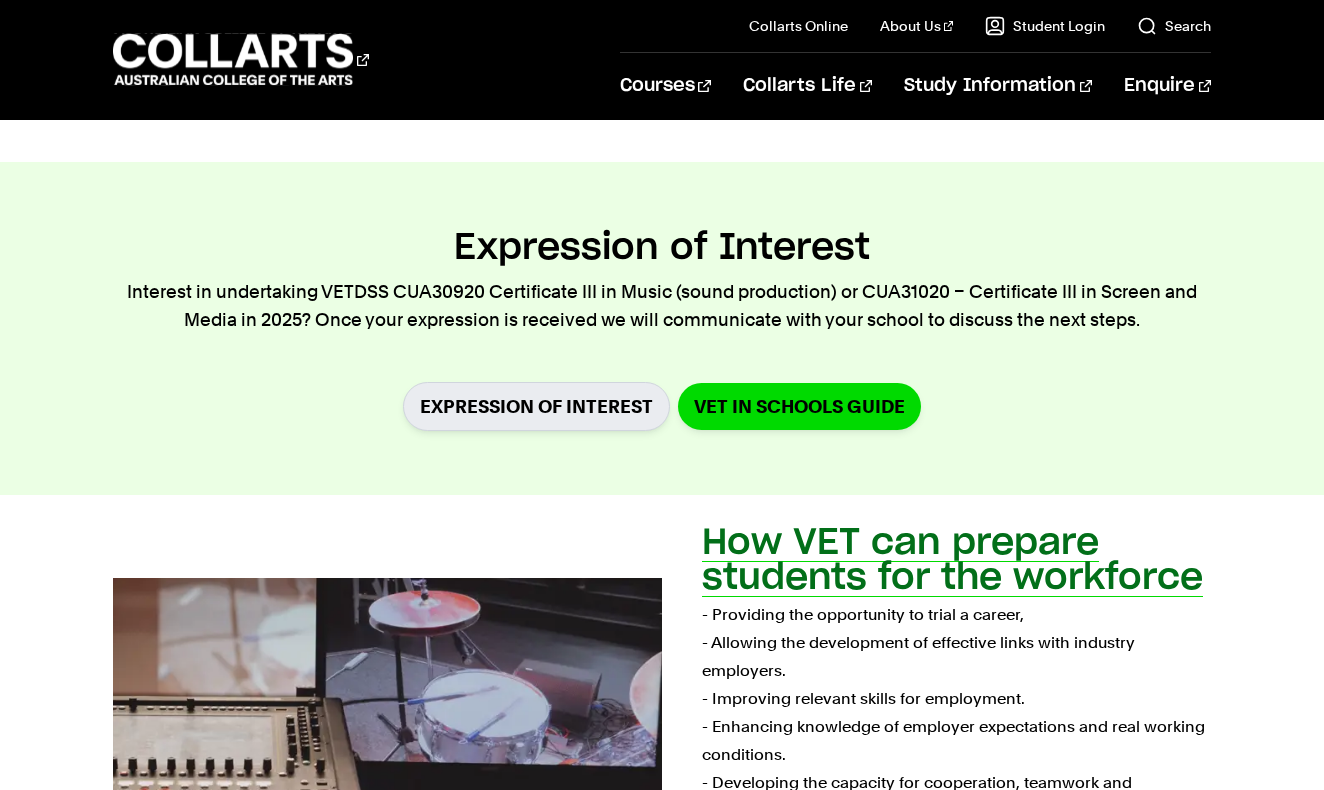 scroll, scrollTop: 802, scrollLeft: 0, axis: vertical 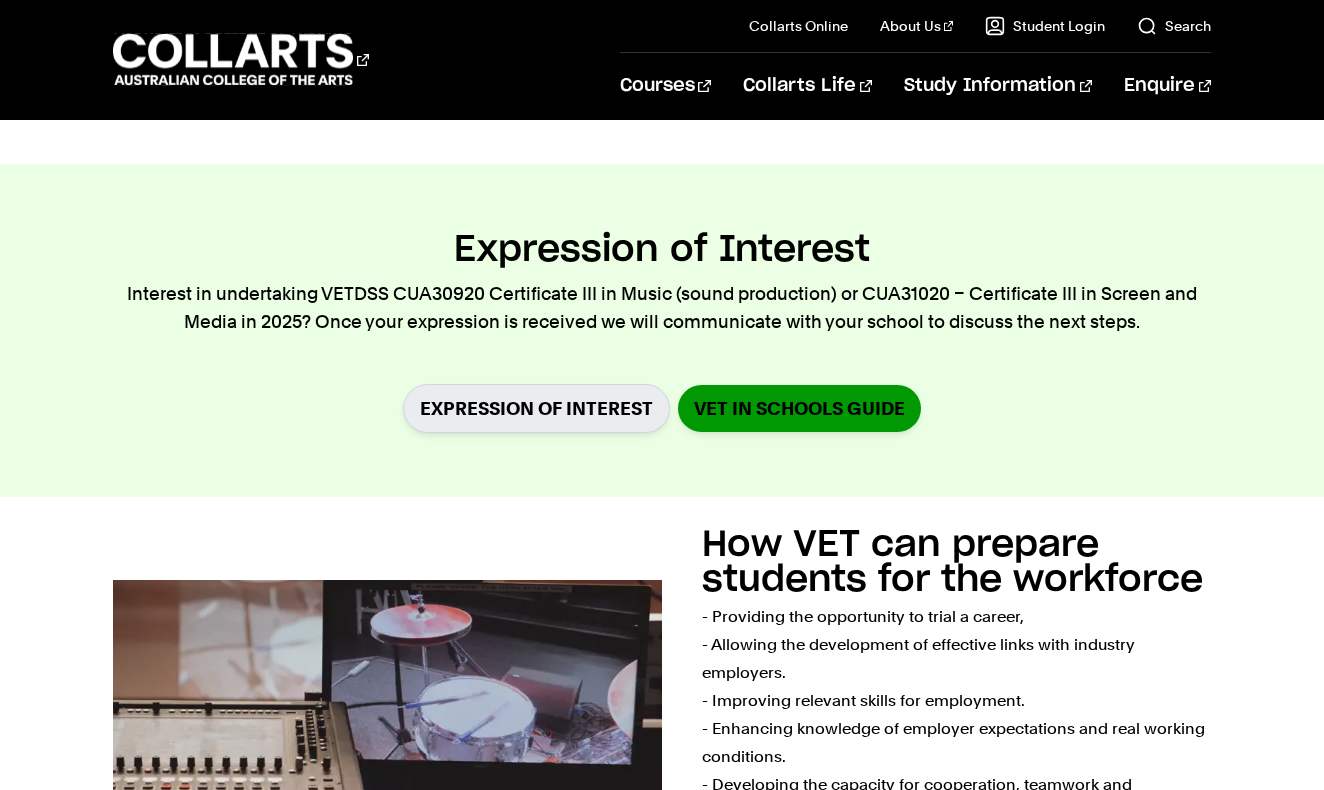 click on "VET in Schools Guide" at bounding box center [799, 408] 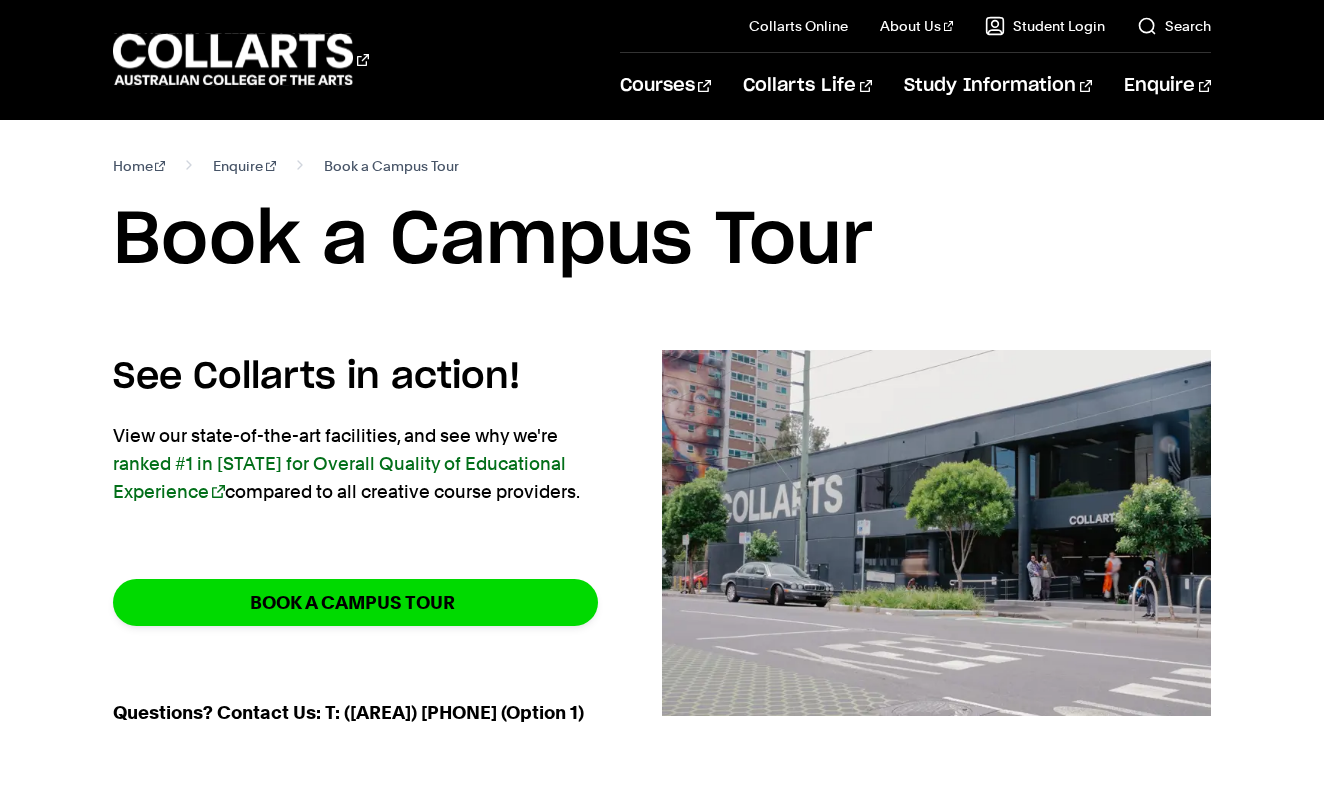scroll, scrollTop: 0, scrollLeft: 0, axis: both 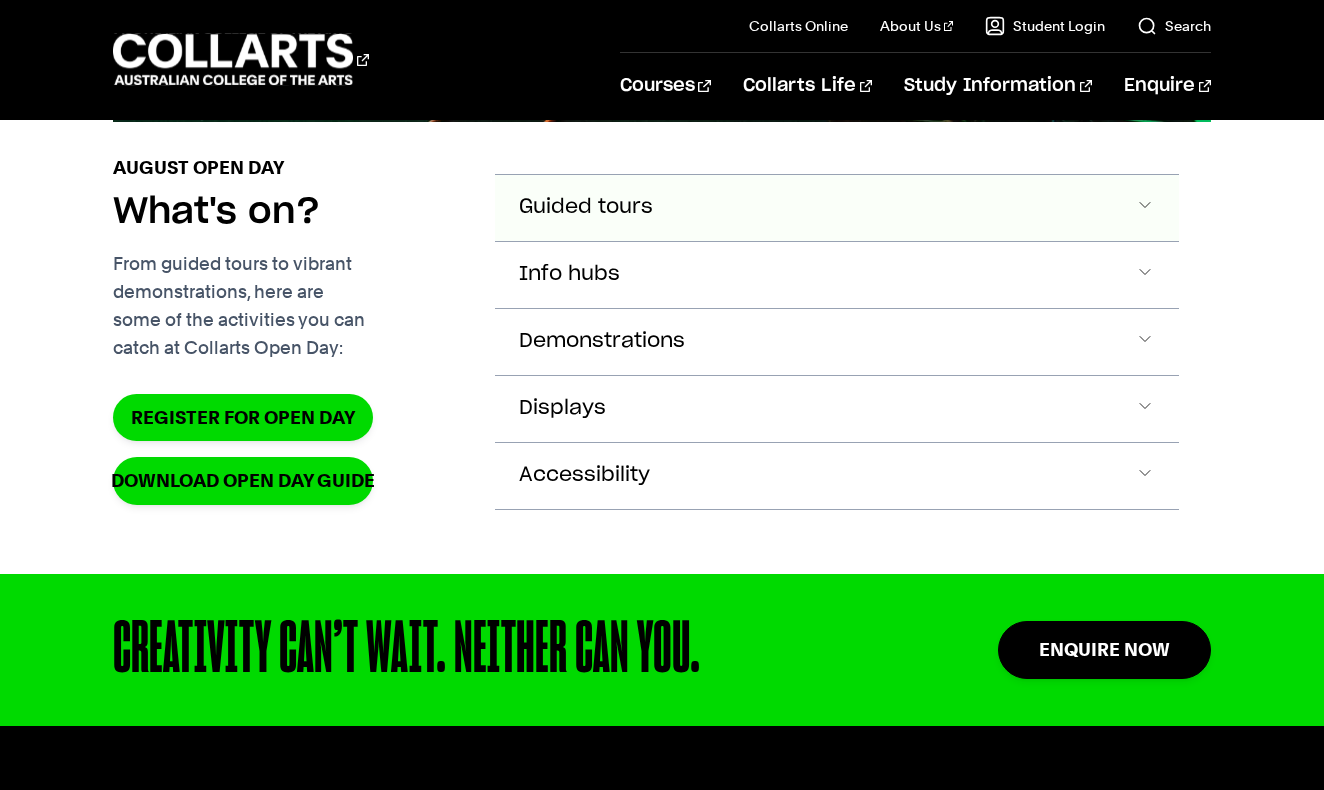 click at bounding box center (1145, 208) 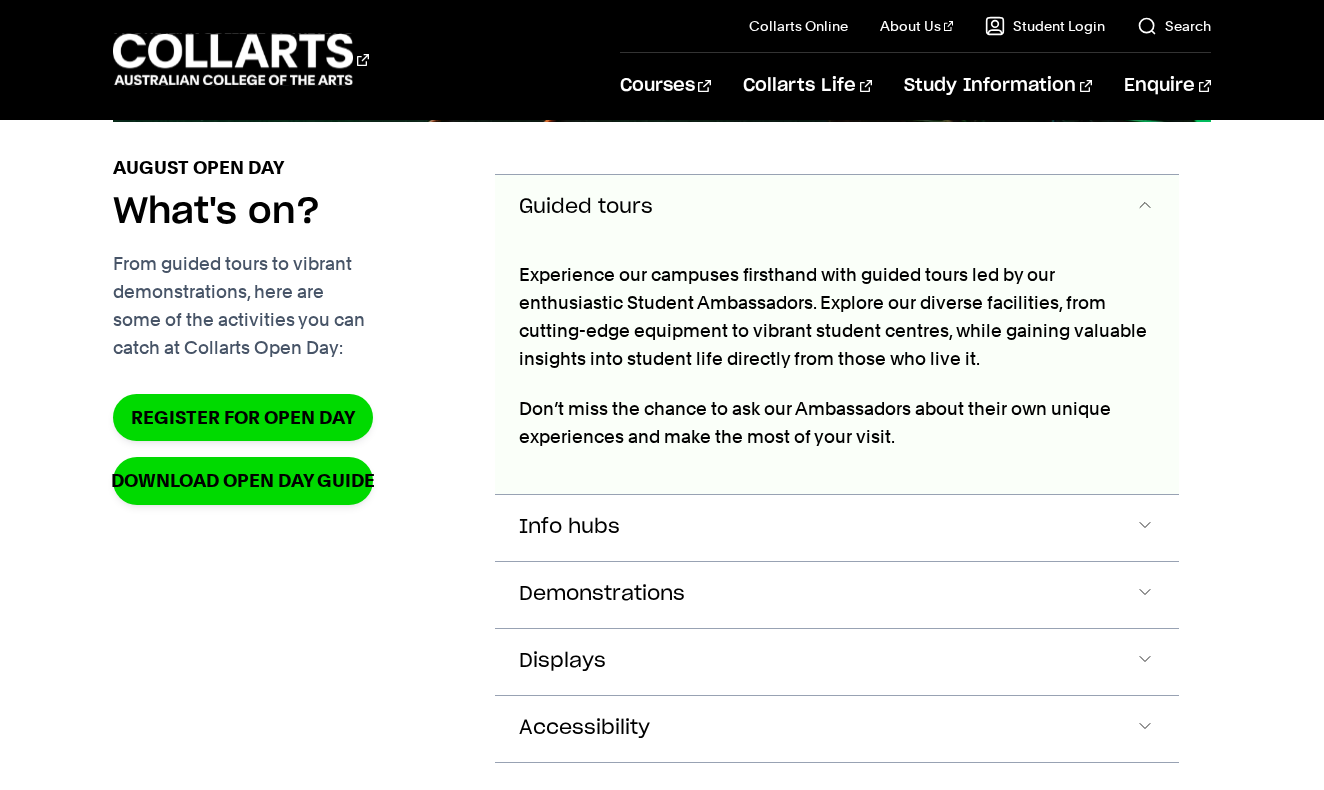 scroll, scrollTop: 2039, scrollLeft: 0, axis: vertical 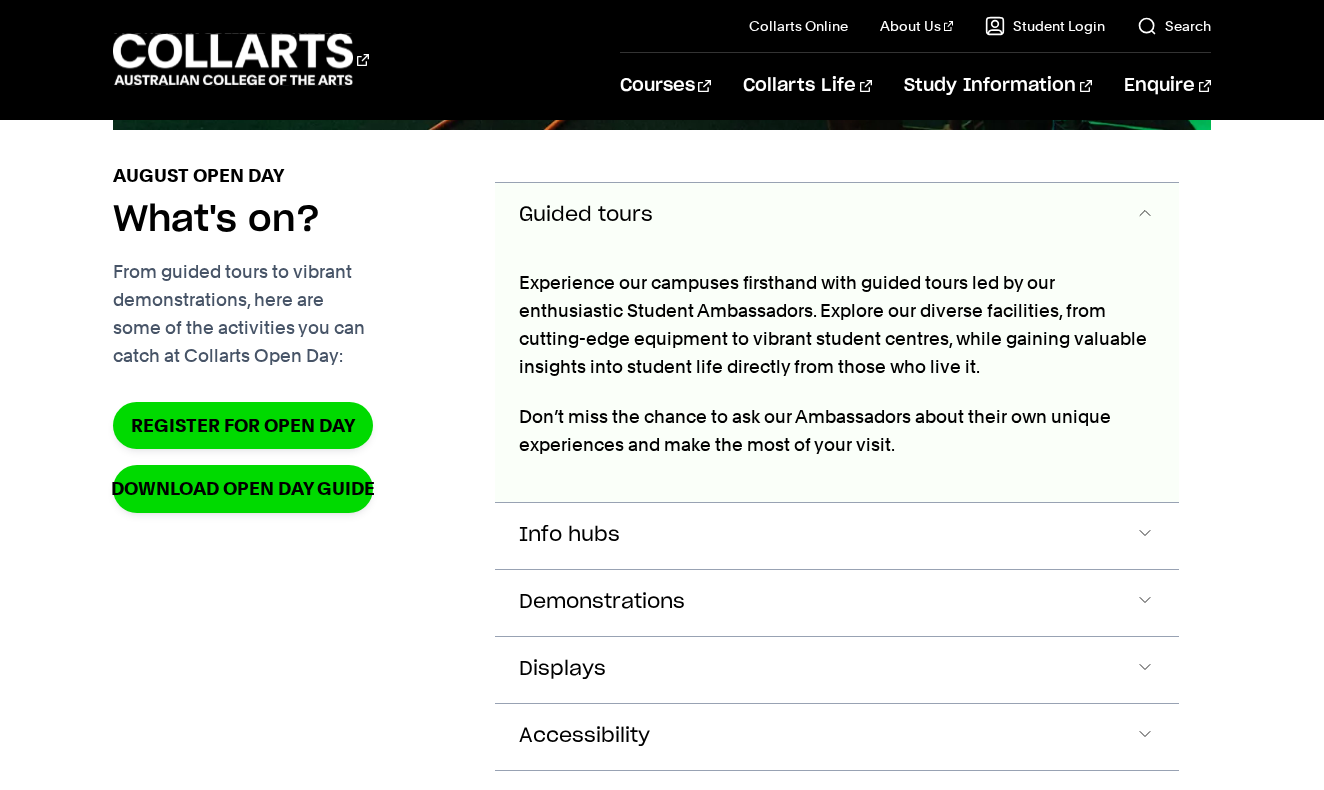 click at bounding box center (1145, 216) 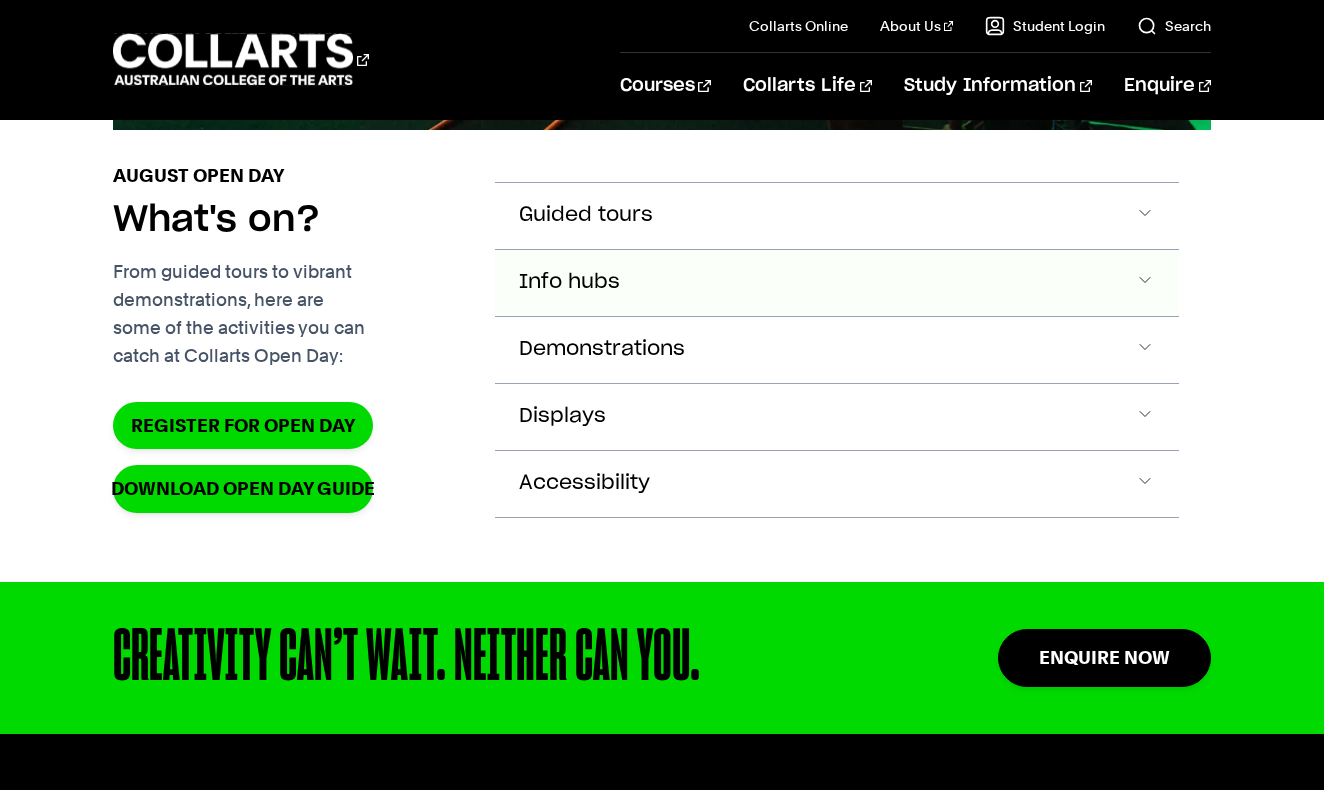 click on "Info hubs" at bounding box center [837, 216] 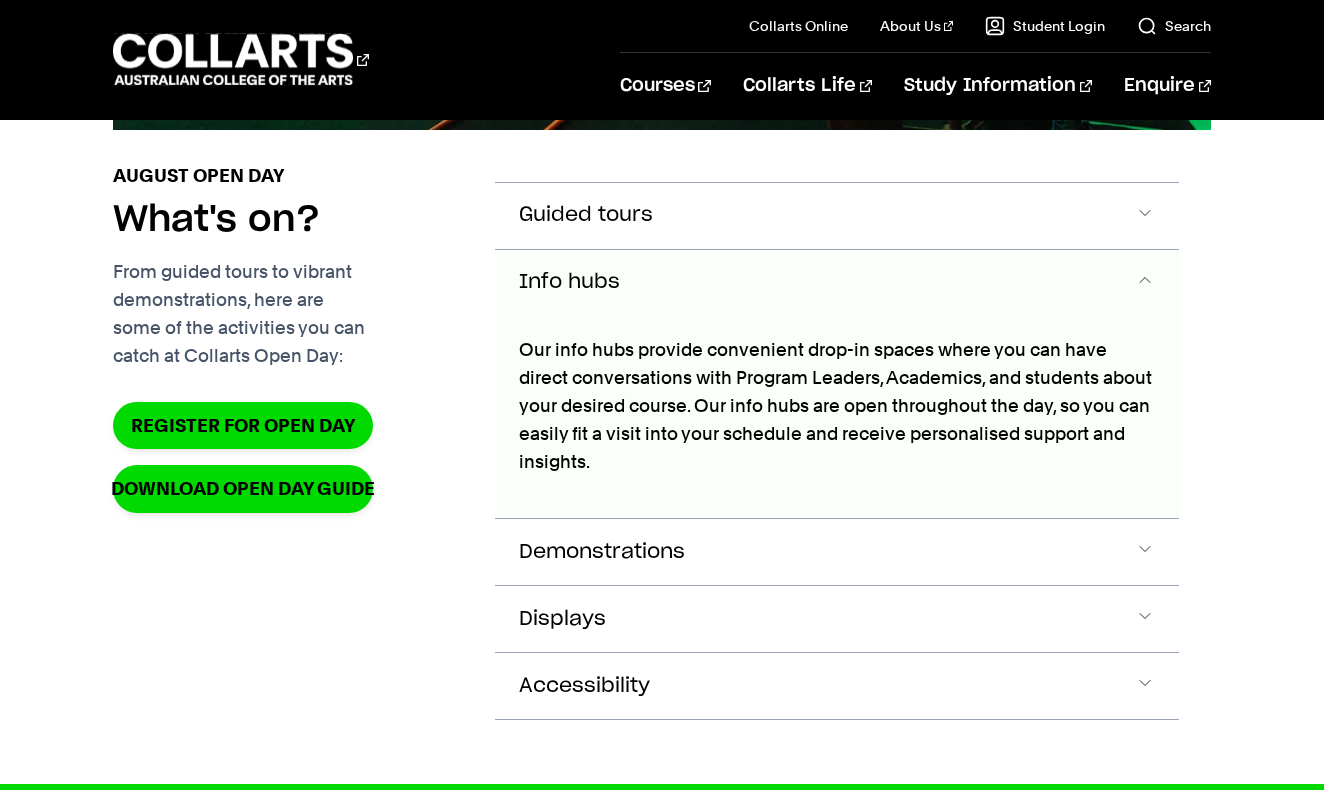 scroll, scrollTop: 2106, scrollLeft: 0, axis: vertical 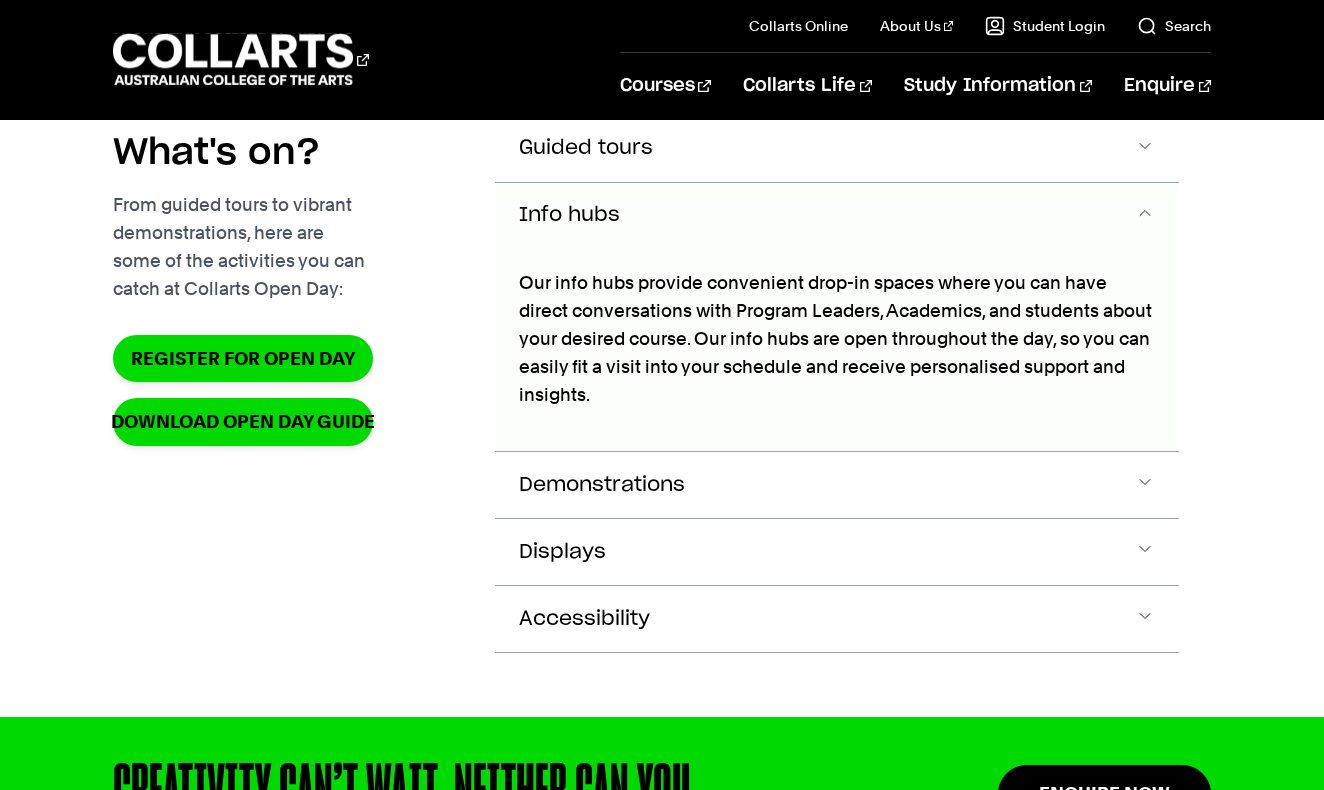 click at bounding box center (1145, 216) 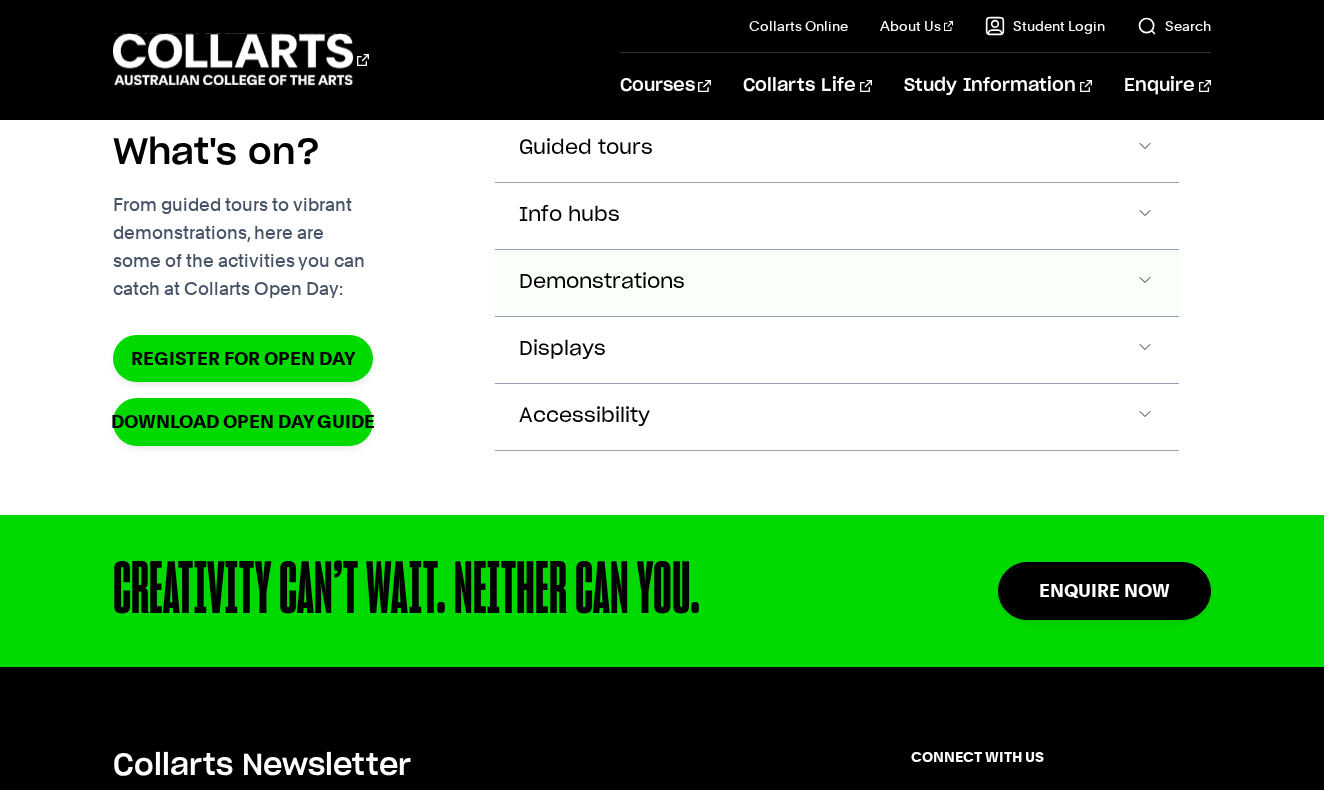 click on "Demonstrations" at bounding box center (837, 149) 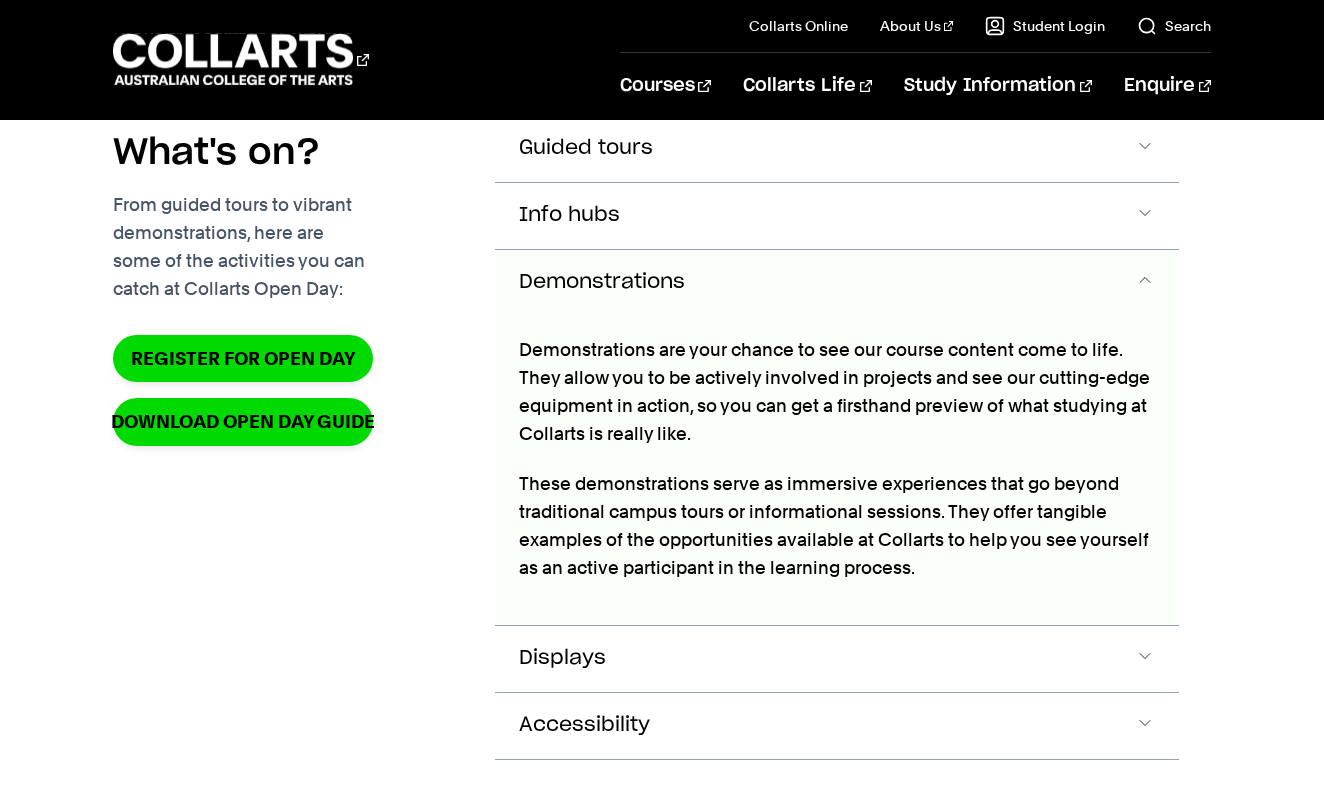 scroll, scrollTop: 2173, scrollLeft: 0, axis: vertical 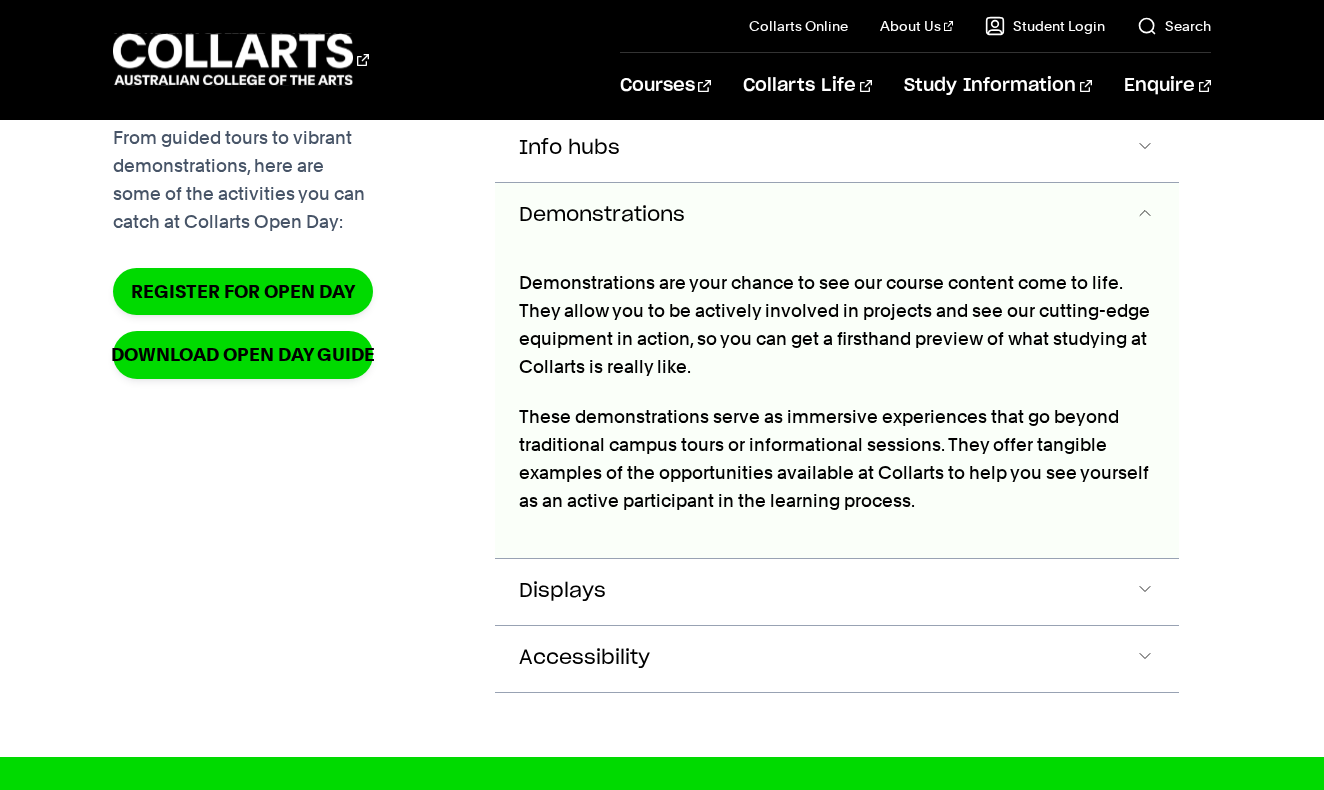click at bounding box center (1145, 216) 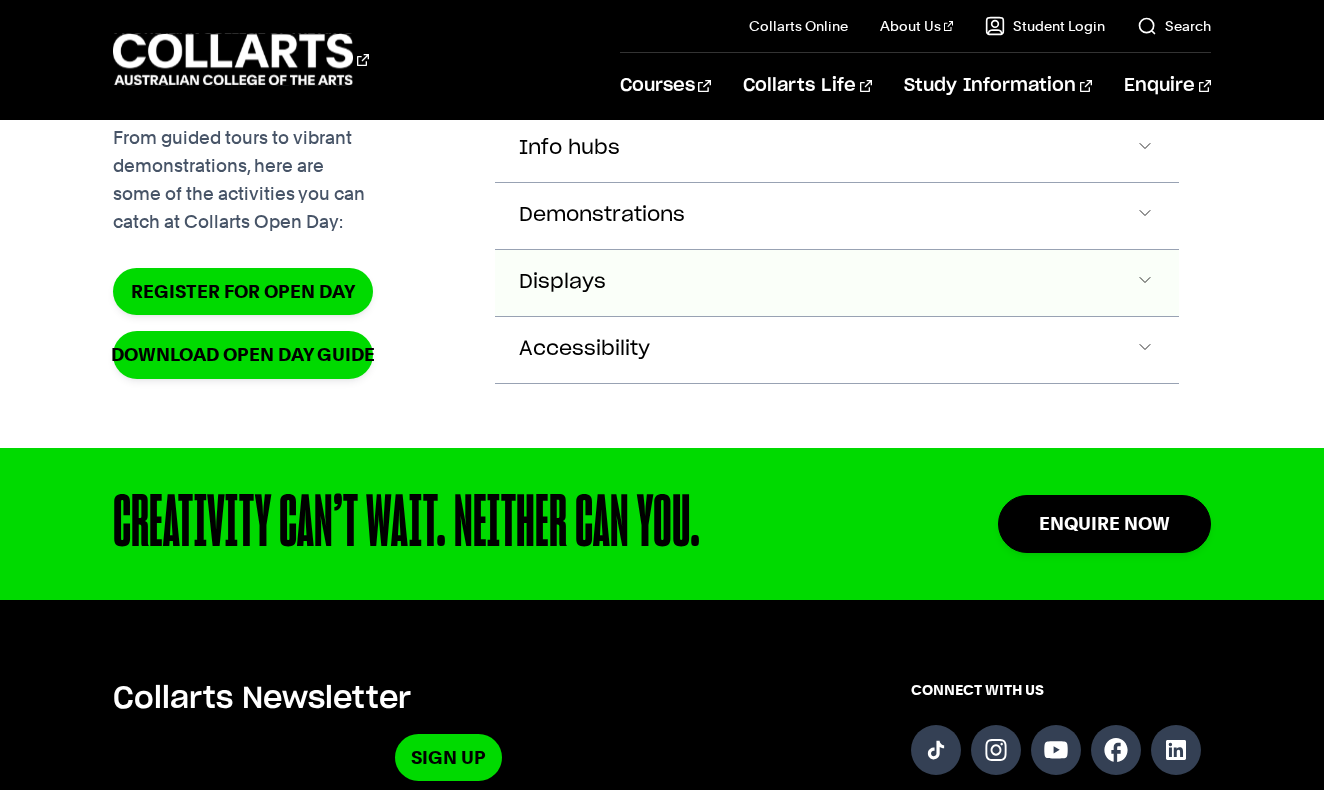 click at bounding box center (1145, 82) 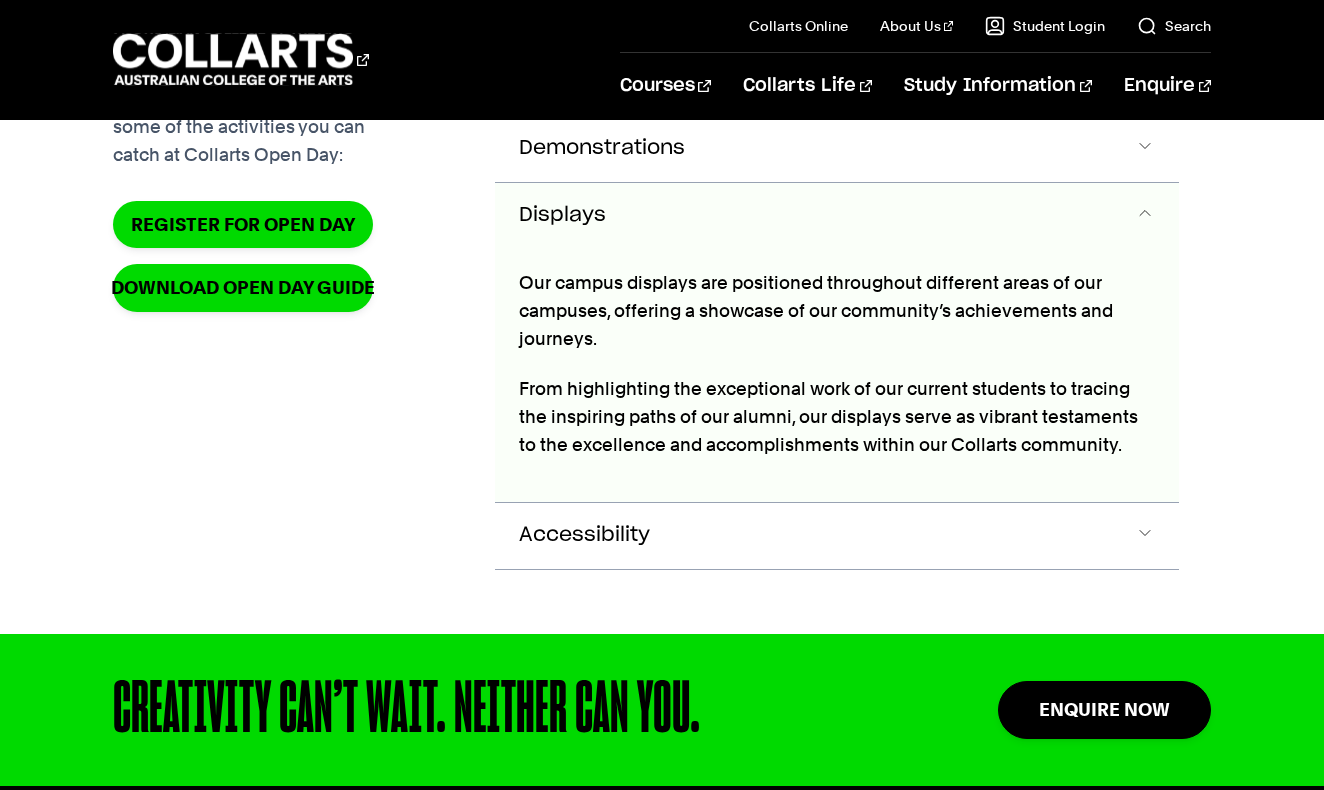click at bounding box center [1145, 216] 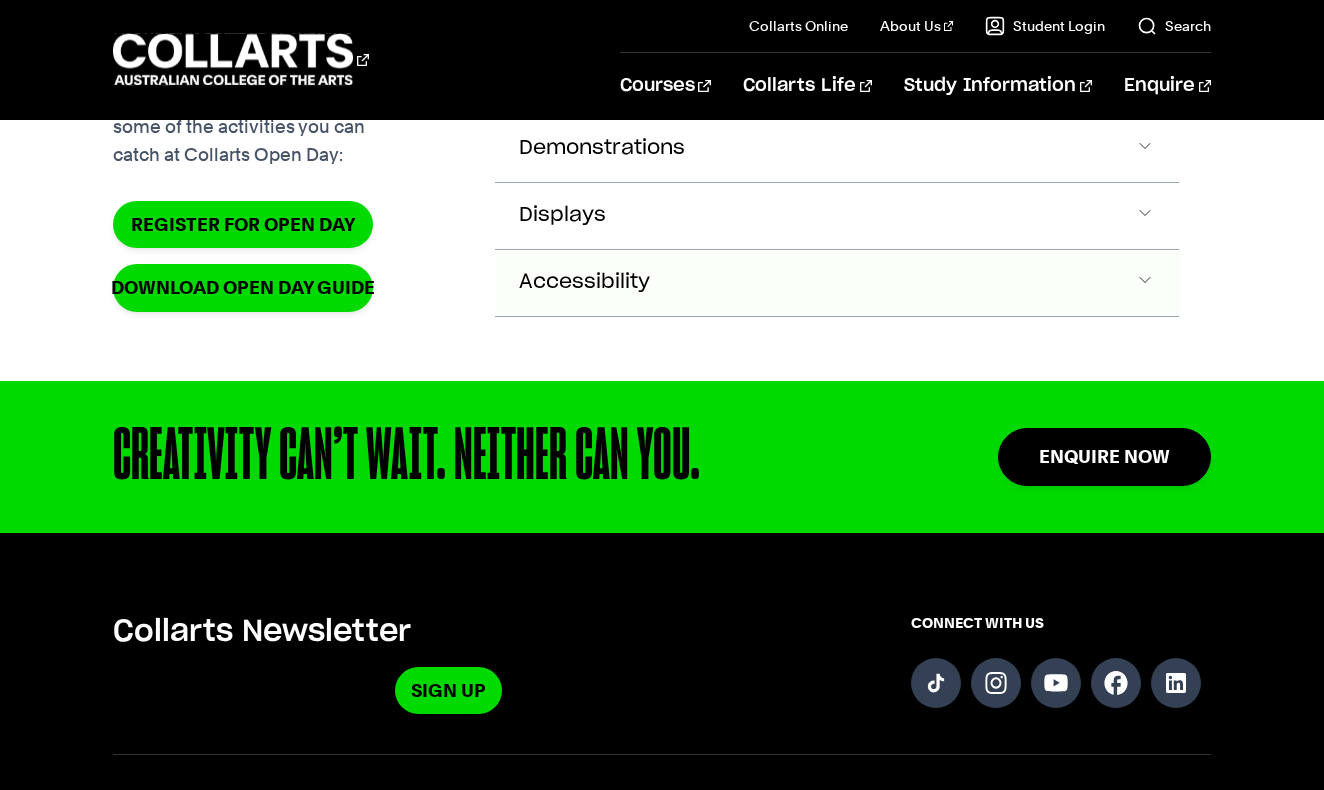 click on "Accessibility" at bounding box center (837, 15) 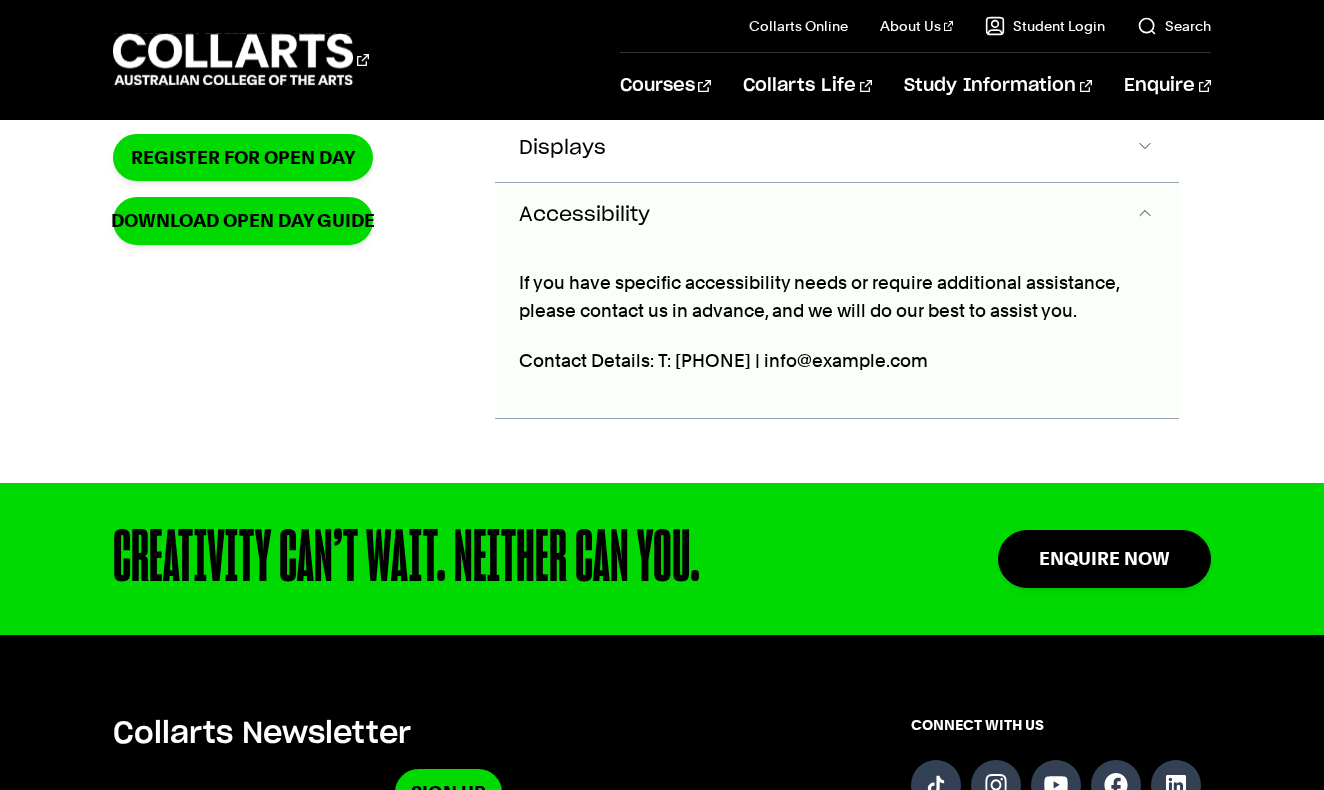 click at bounding box center (1145, 216) 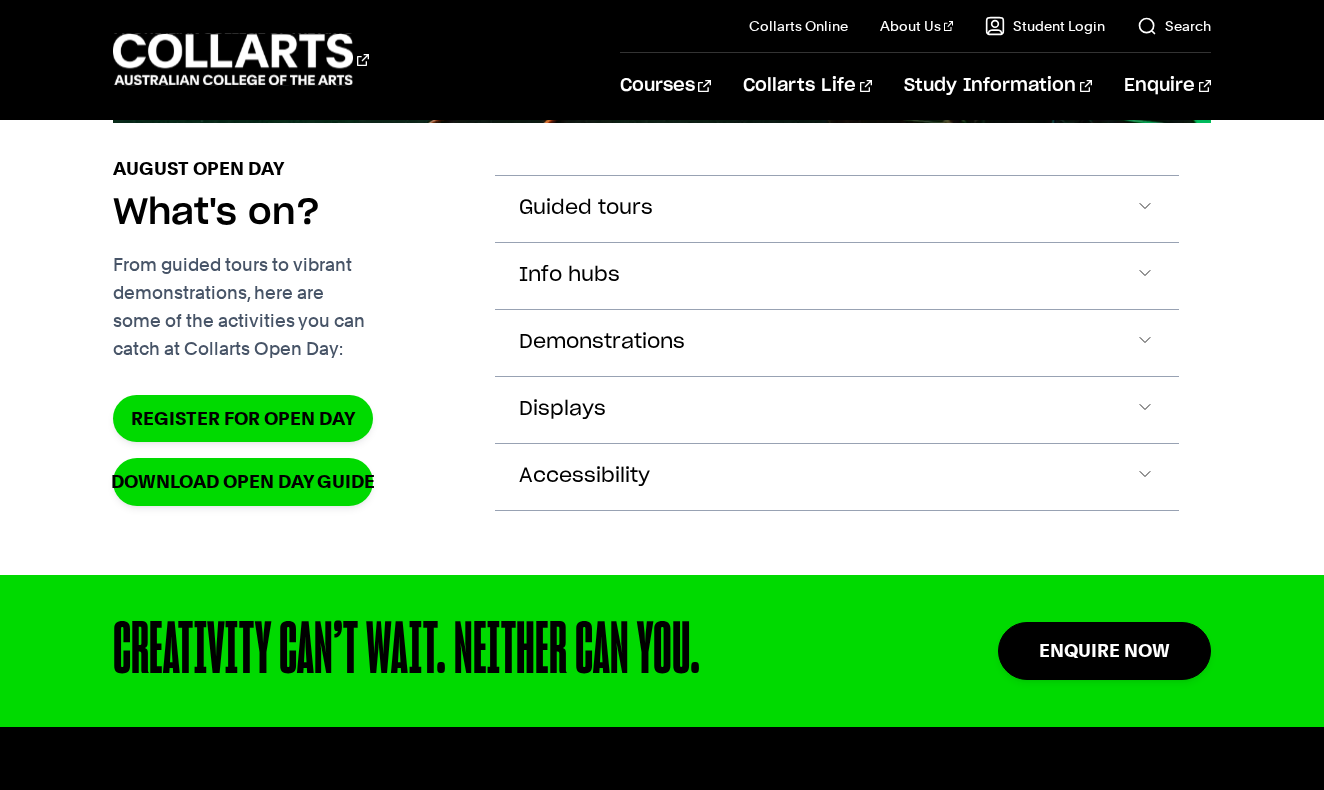 scroll, scrollTop: 2044, scrollLeft: 0, axis: vertical 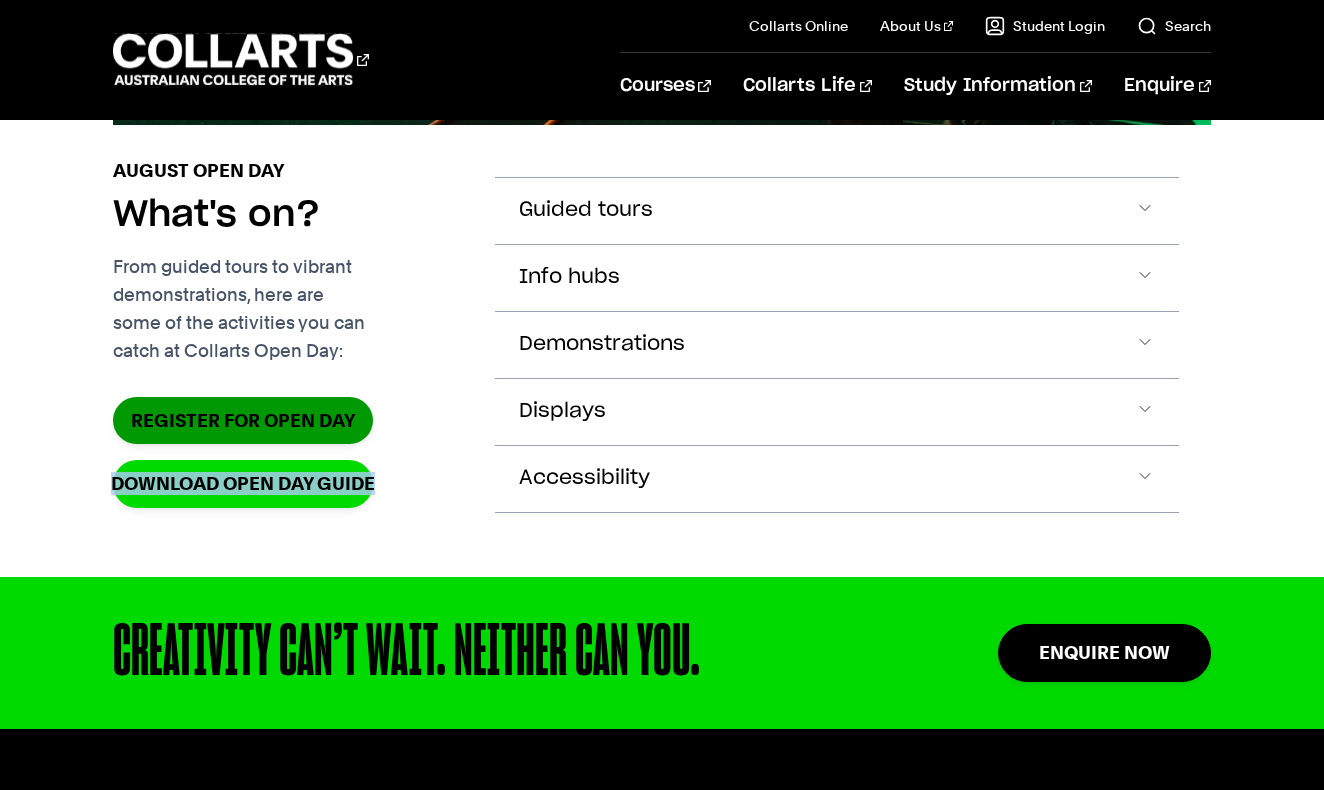 click on "Register for Open Day" at bounding box center [243, 420] 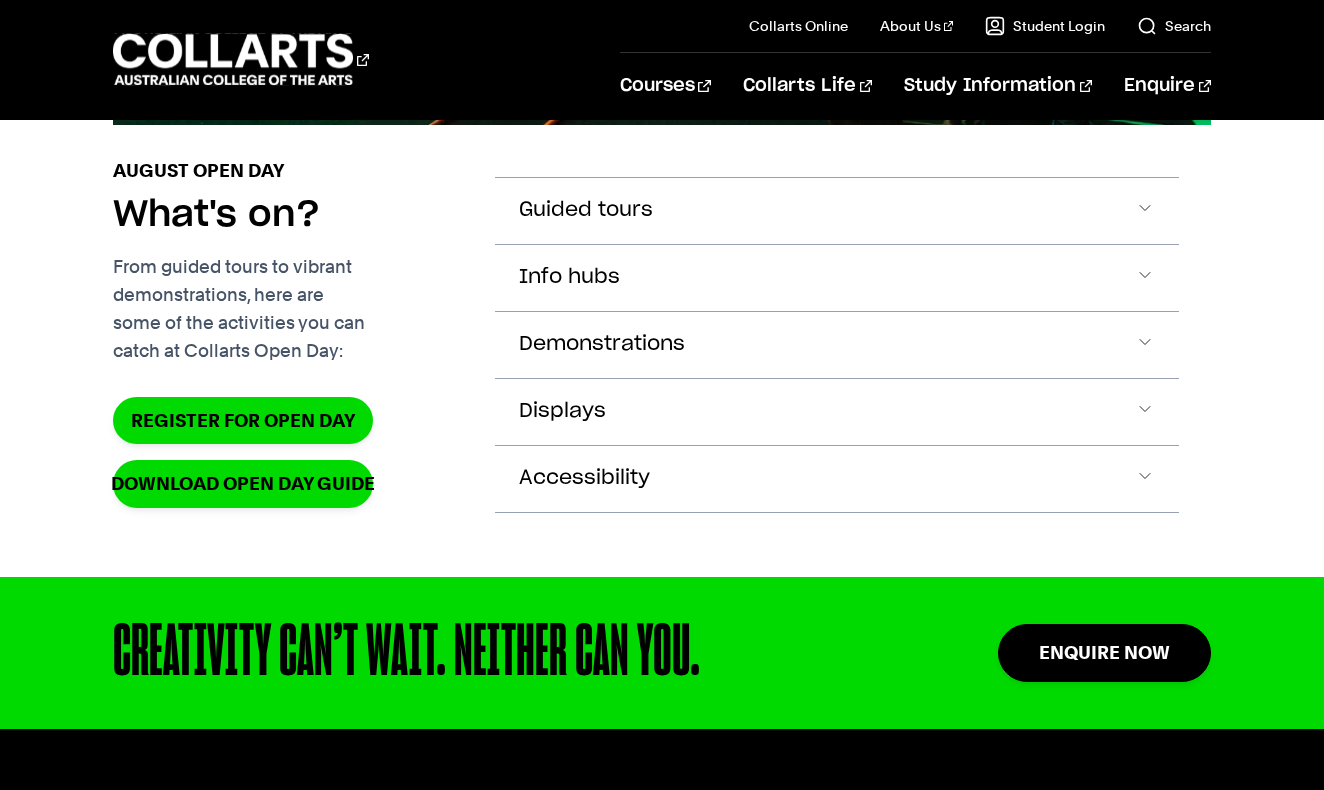 click on "August Open Day
What's on?
From guided tours to vibrant demonstrations, here are some of the activities you can catch at Collarts Open Day:
Register for Open Day
DOWNLOAD OPEN DAY GUIDE
Guided tours
Info hubs" at bounding box center [662, 351] 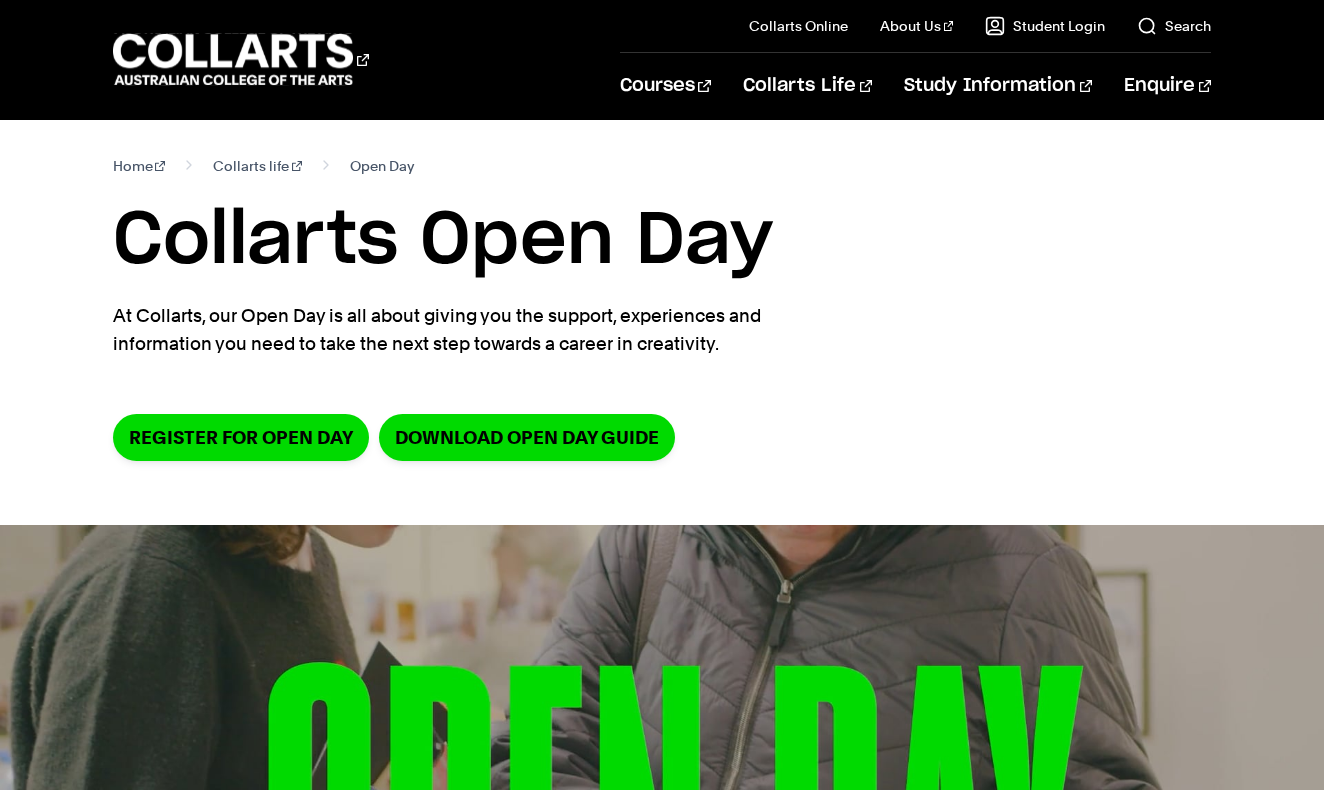 scroll, scrollTop: 0, scrollLeft: 0, axis: both 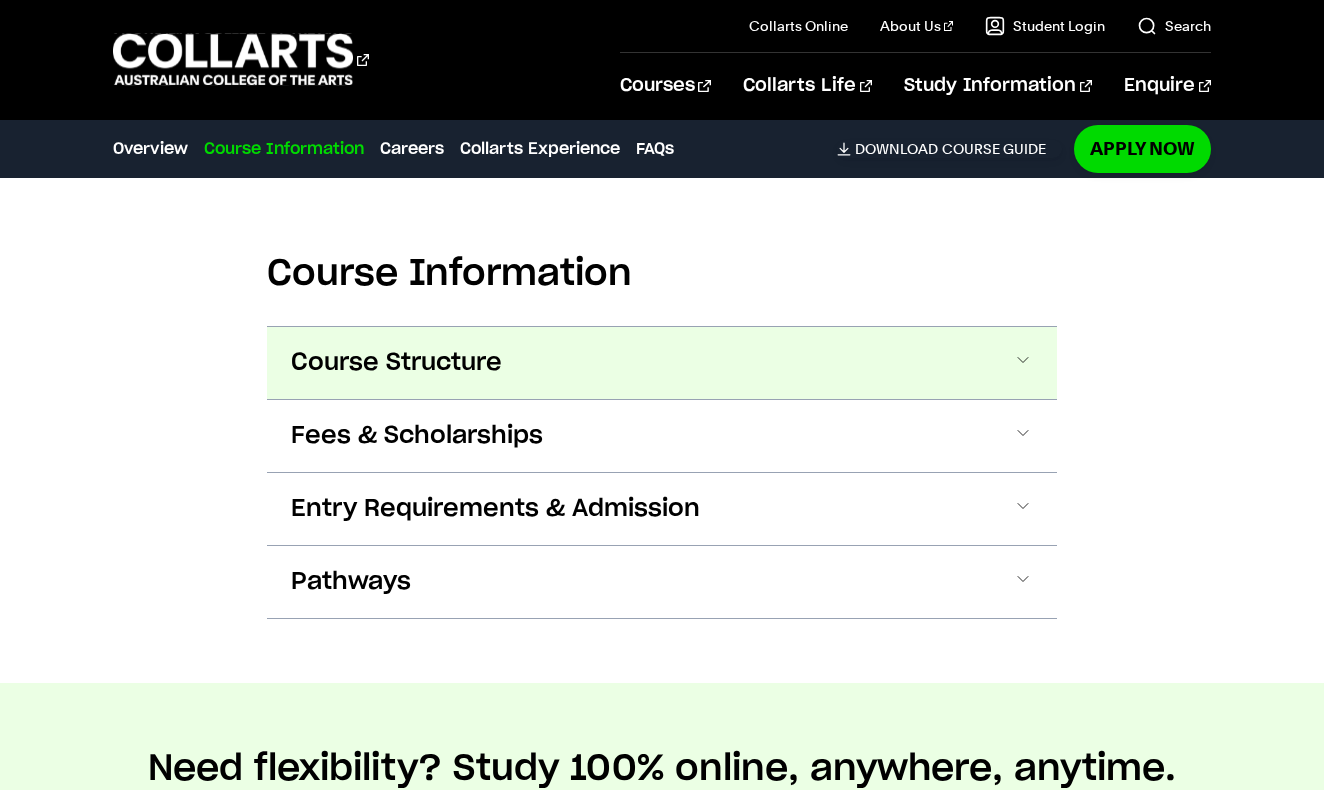 click on "Course Structure" at bounding box center [662, 363] 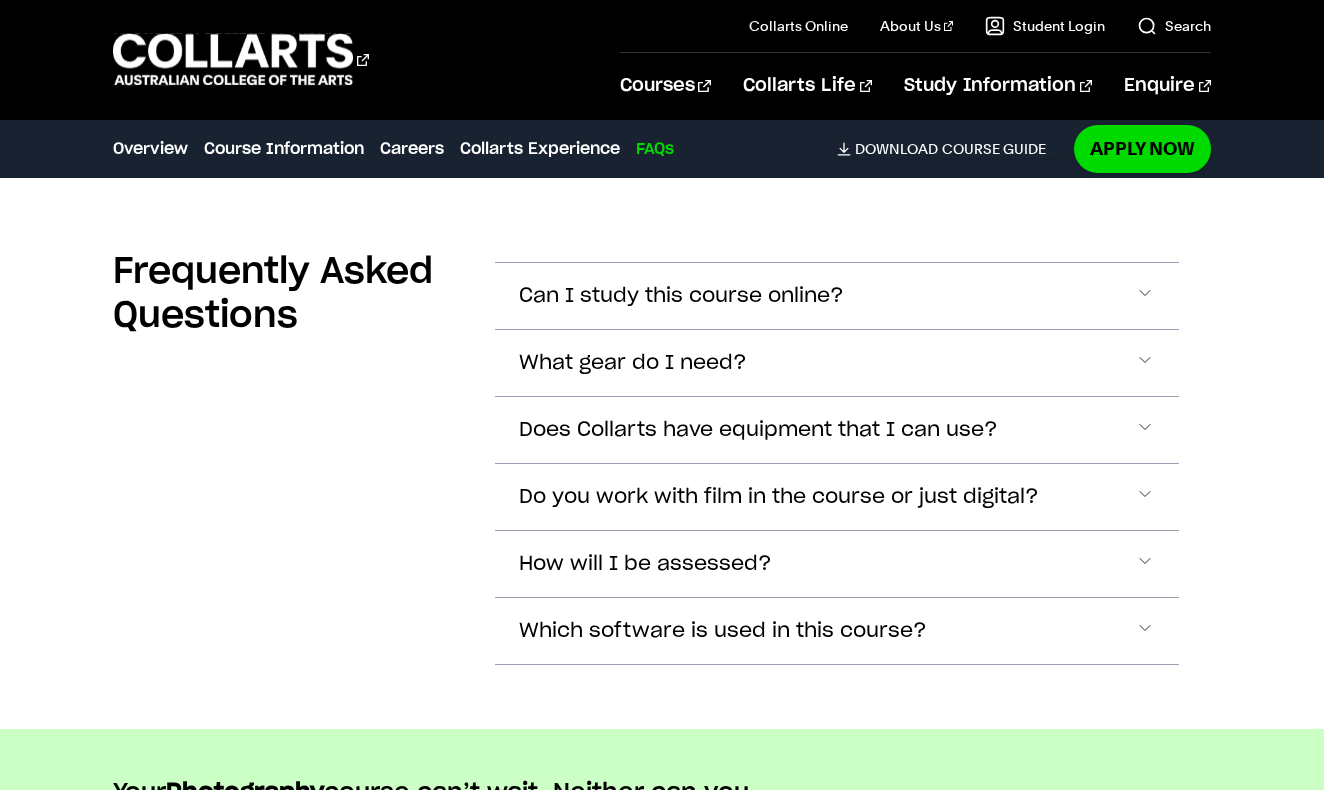 scroll, scrollTop: 8258, scrollLeft: 0, axis: vertical 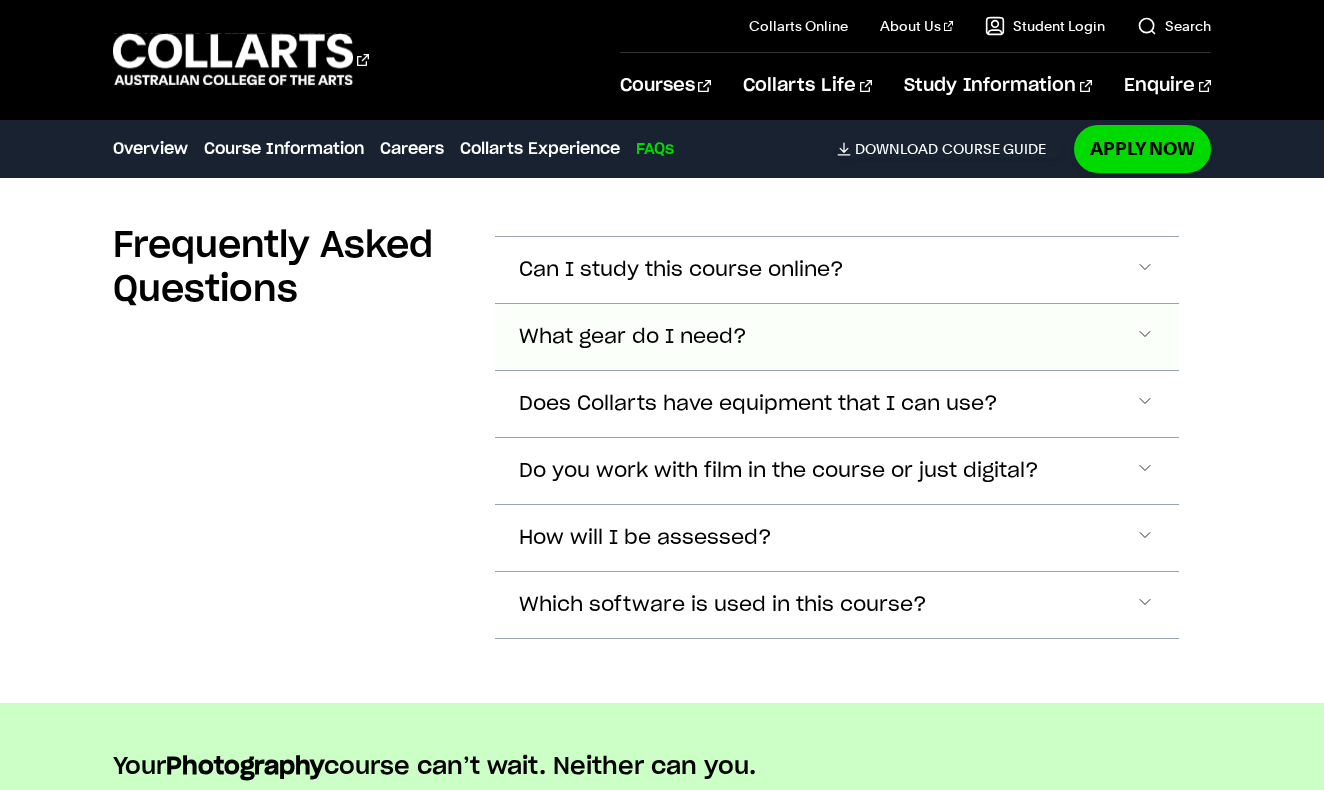 click on "What gear do I need?" at bounding box center (837, 270) 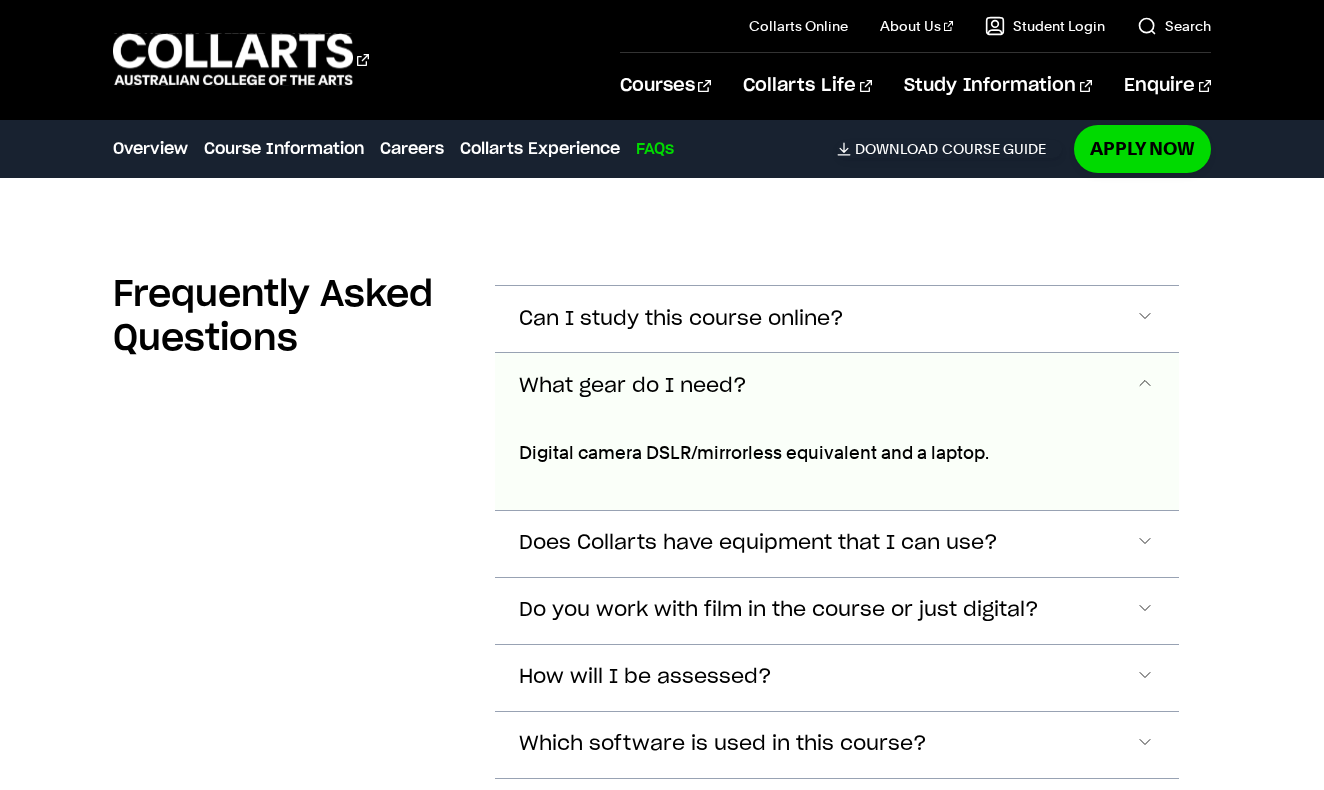scroll, scrollTop: 8196, scrollLeft: 0, axis: vertical 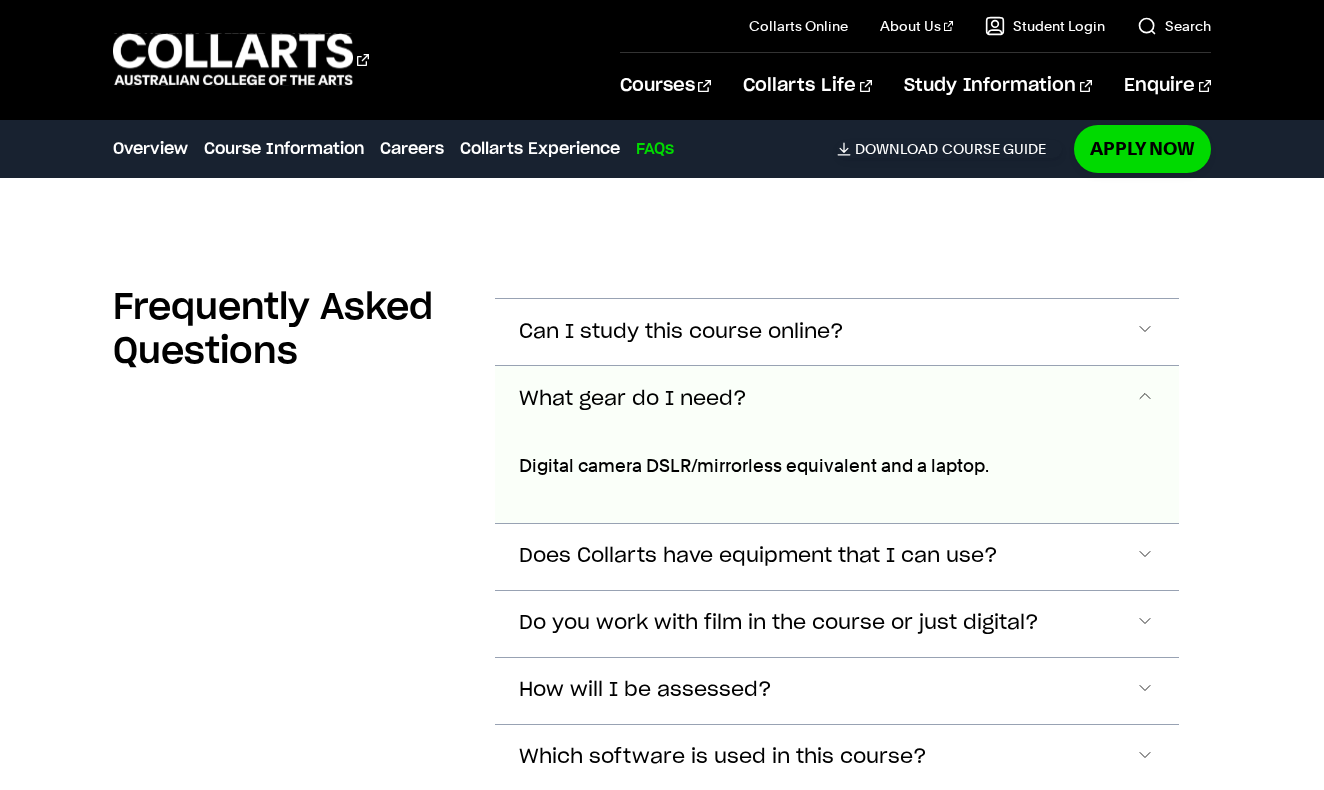 click at bounding box center [1145, 399] 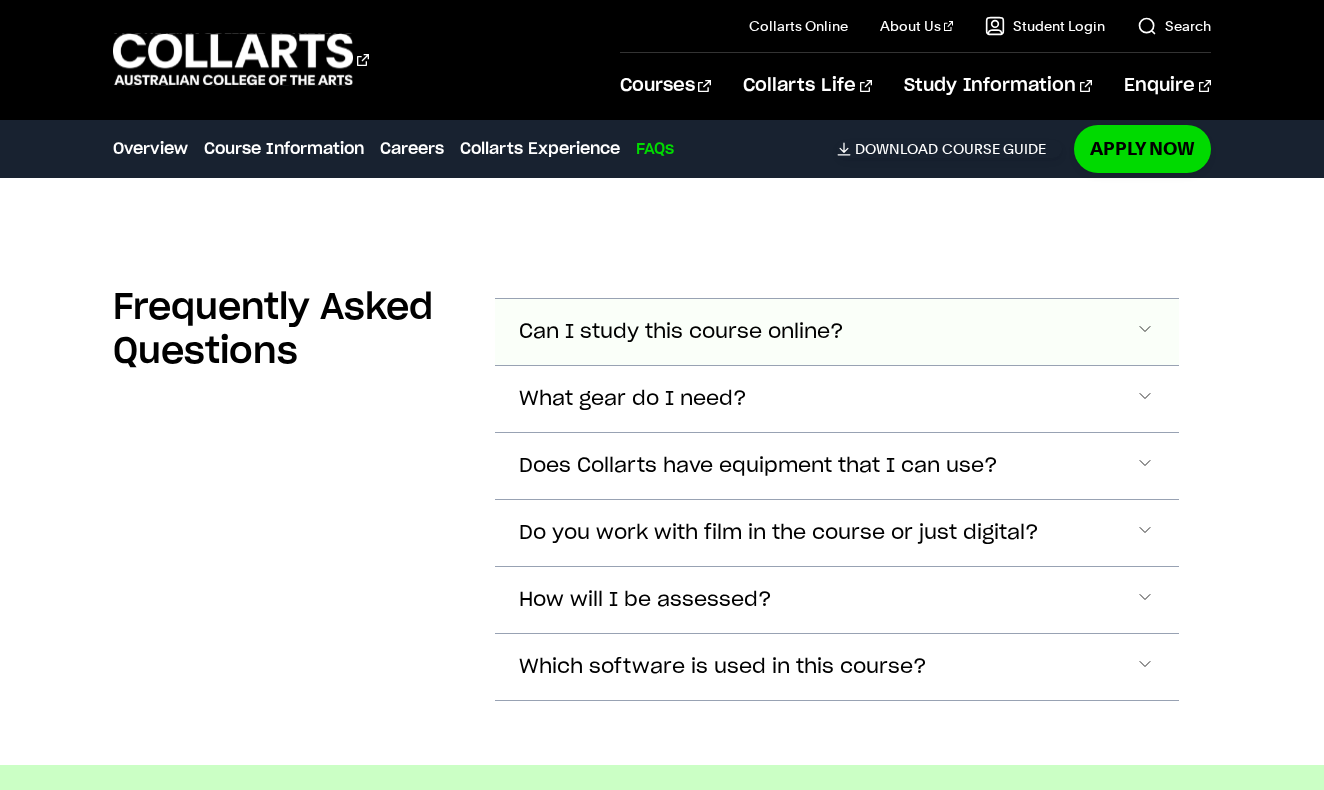 click at bounding box center [1145, 332] 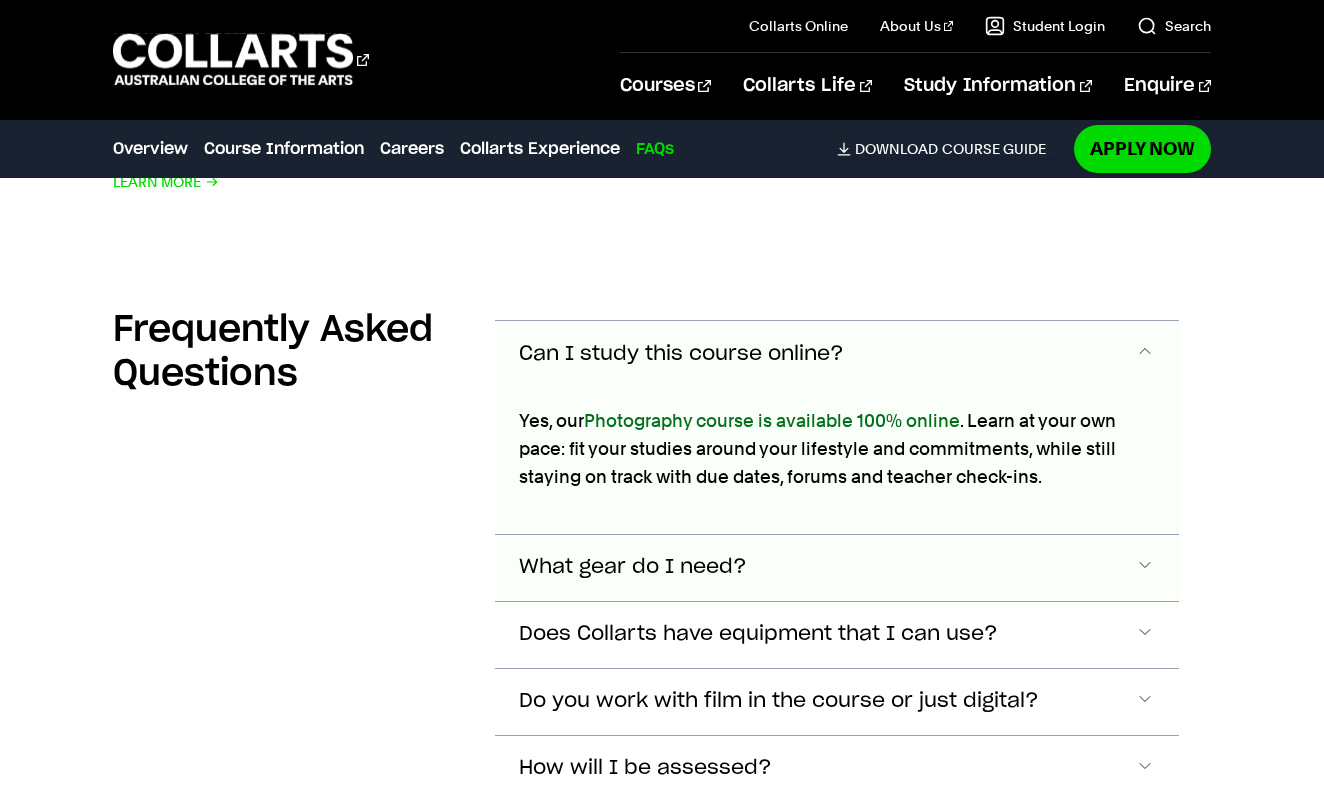 scroll, scrollTop: 8172, scrollLeft: 0, axis: vertical 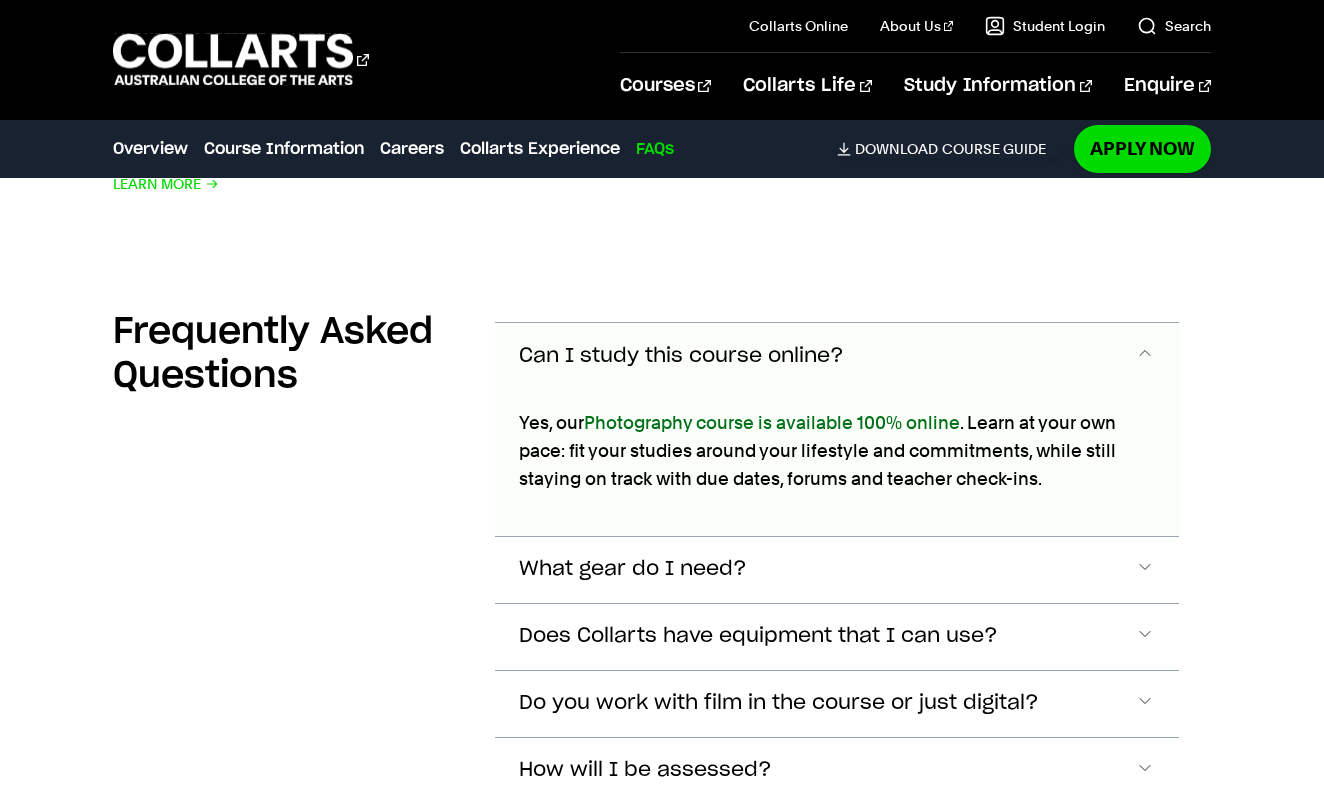 click at bounding box center [1145, 356] 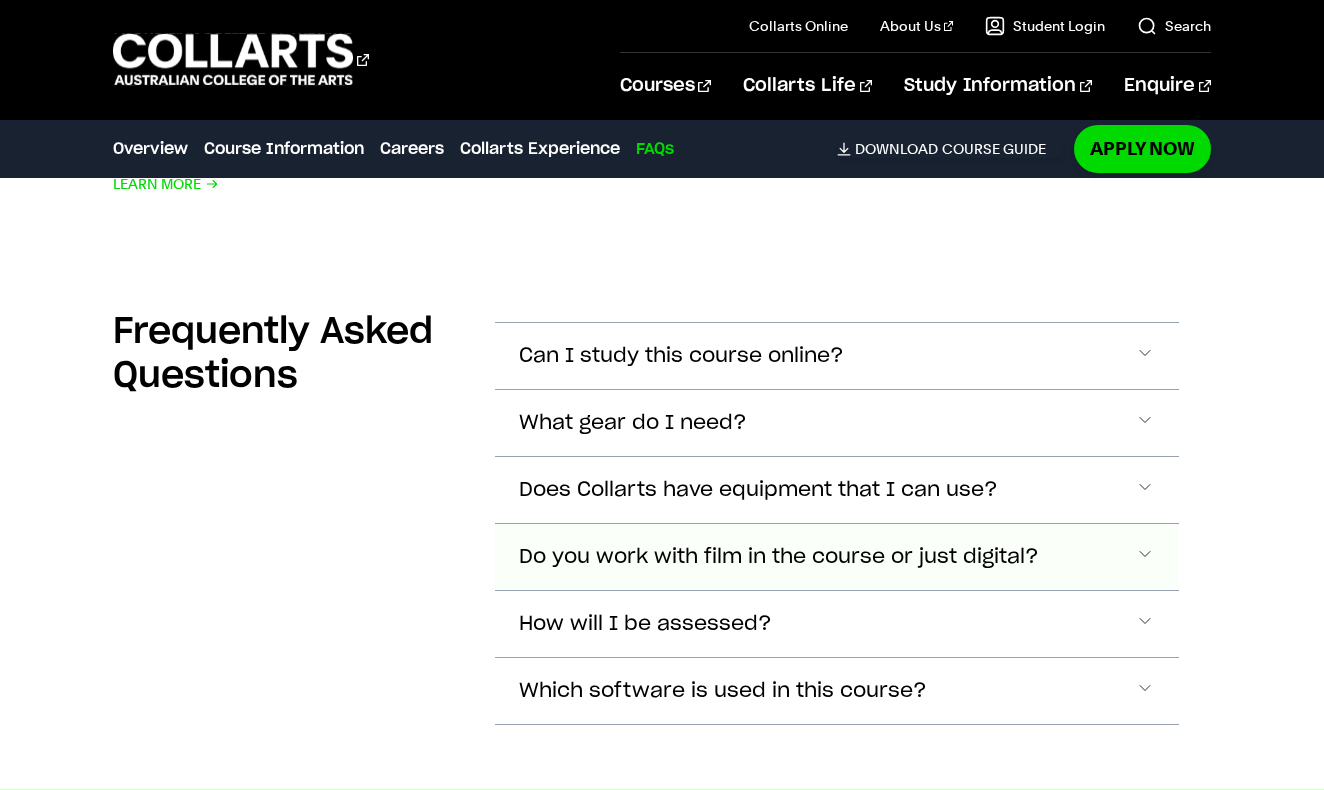 click at bounding box center [1145, 356] 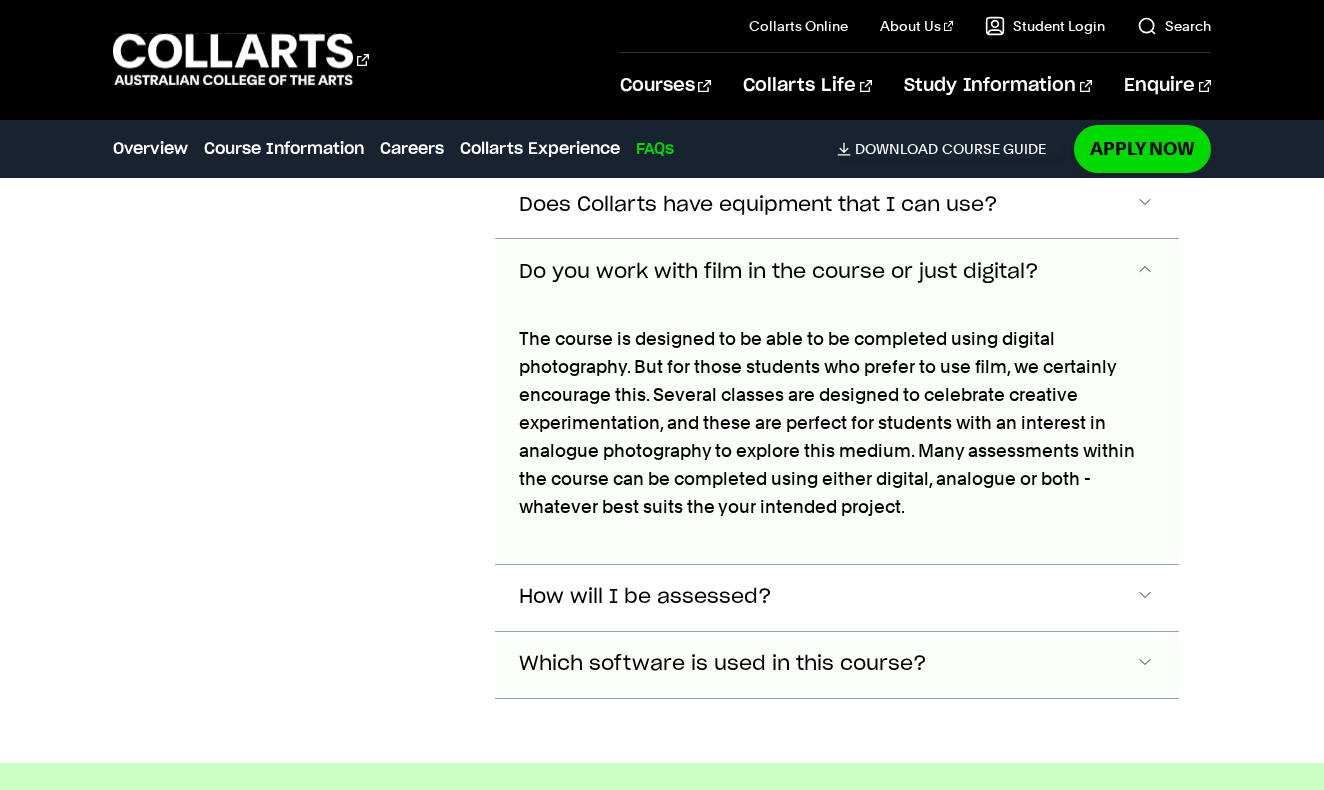scroll, scrollTop: 8451, scrollLeft: 0, axis: vertical 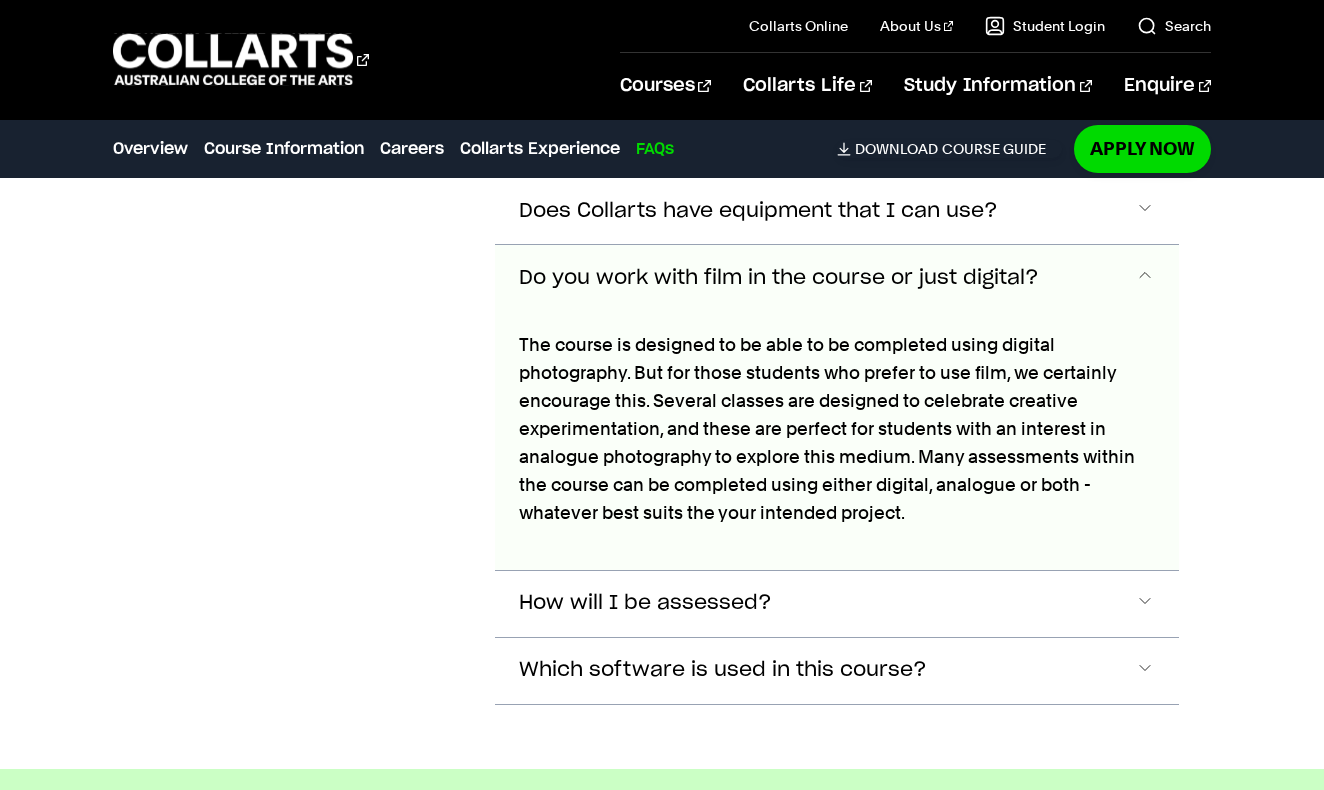 click at bounding box center [1145, 278] 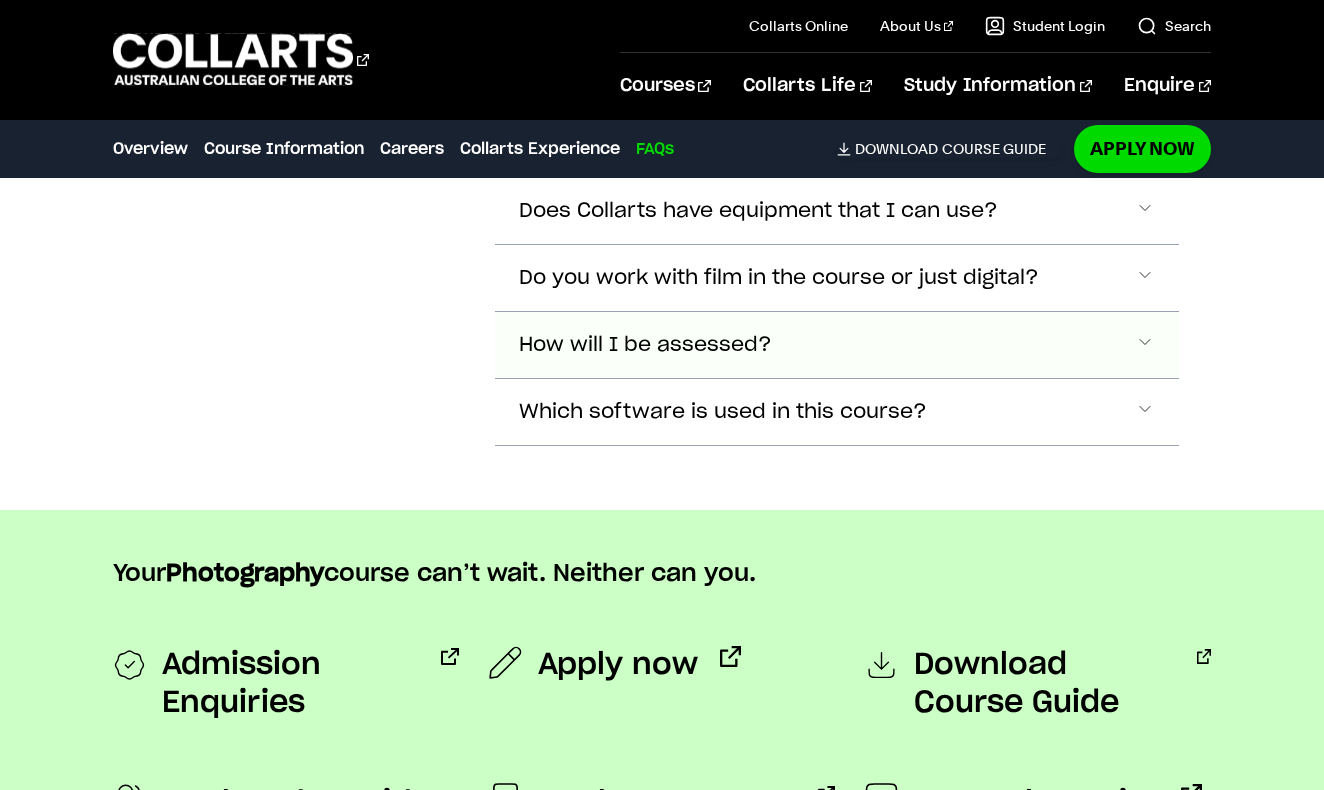 click at bounding box center (1145, 77) 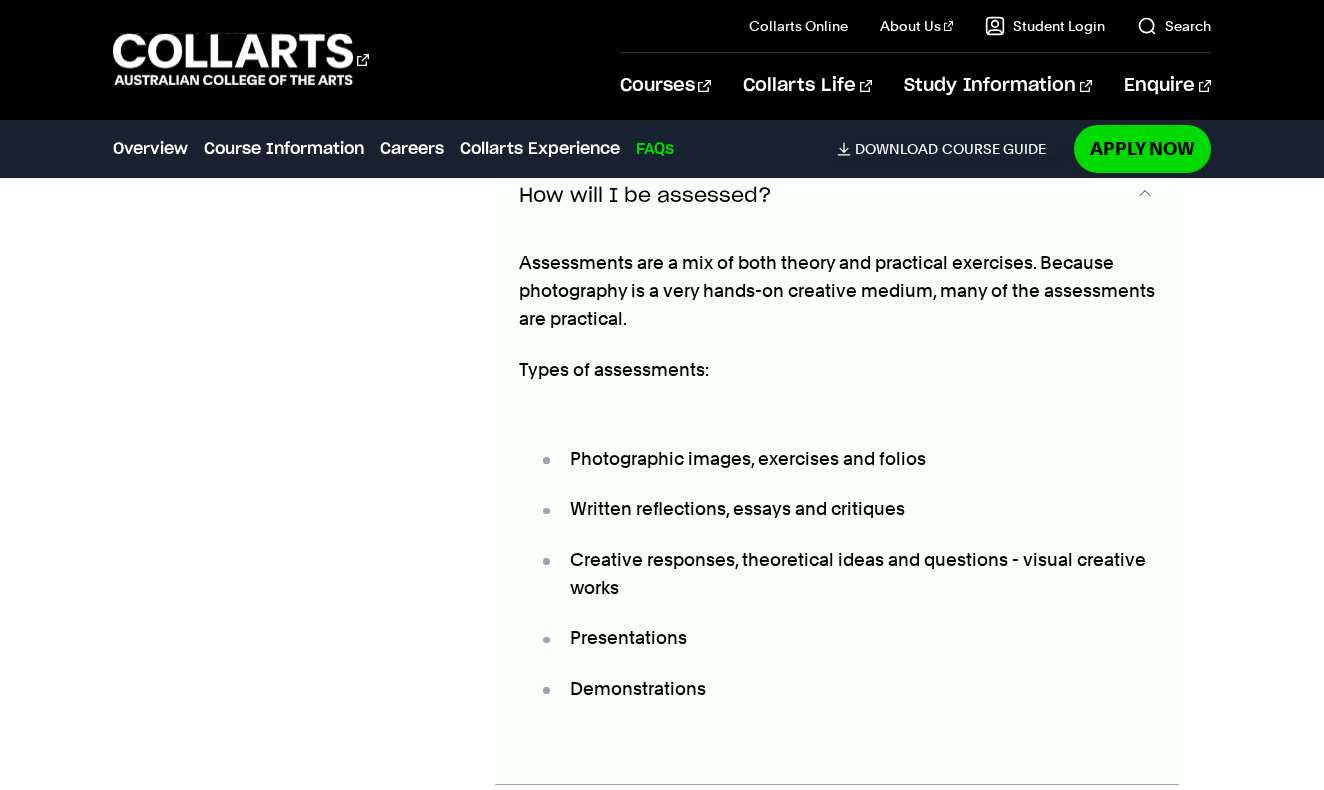 scroll, scrollTop: 8568, scrollLeft: 0, axis: vertical 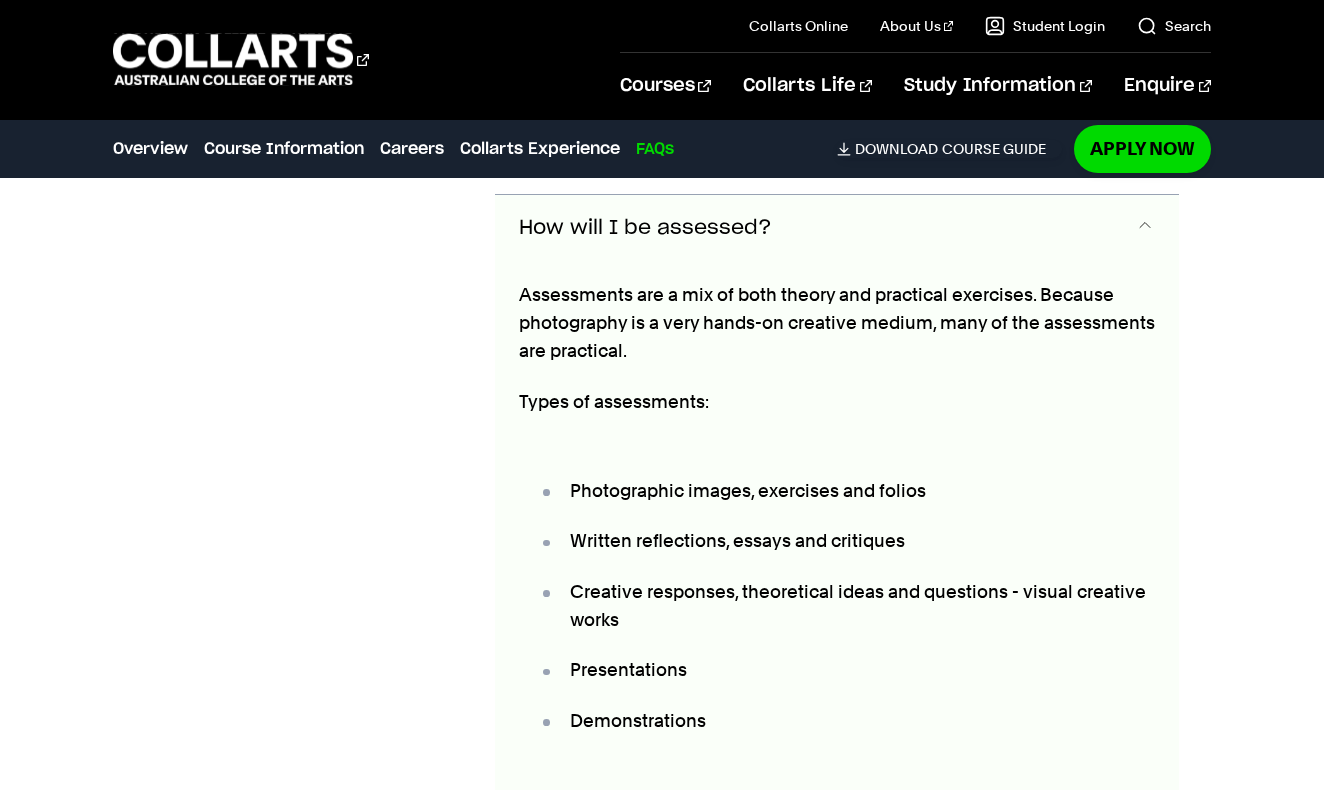 click at bounding box center [1145, 228] 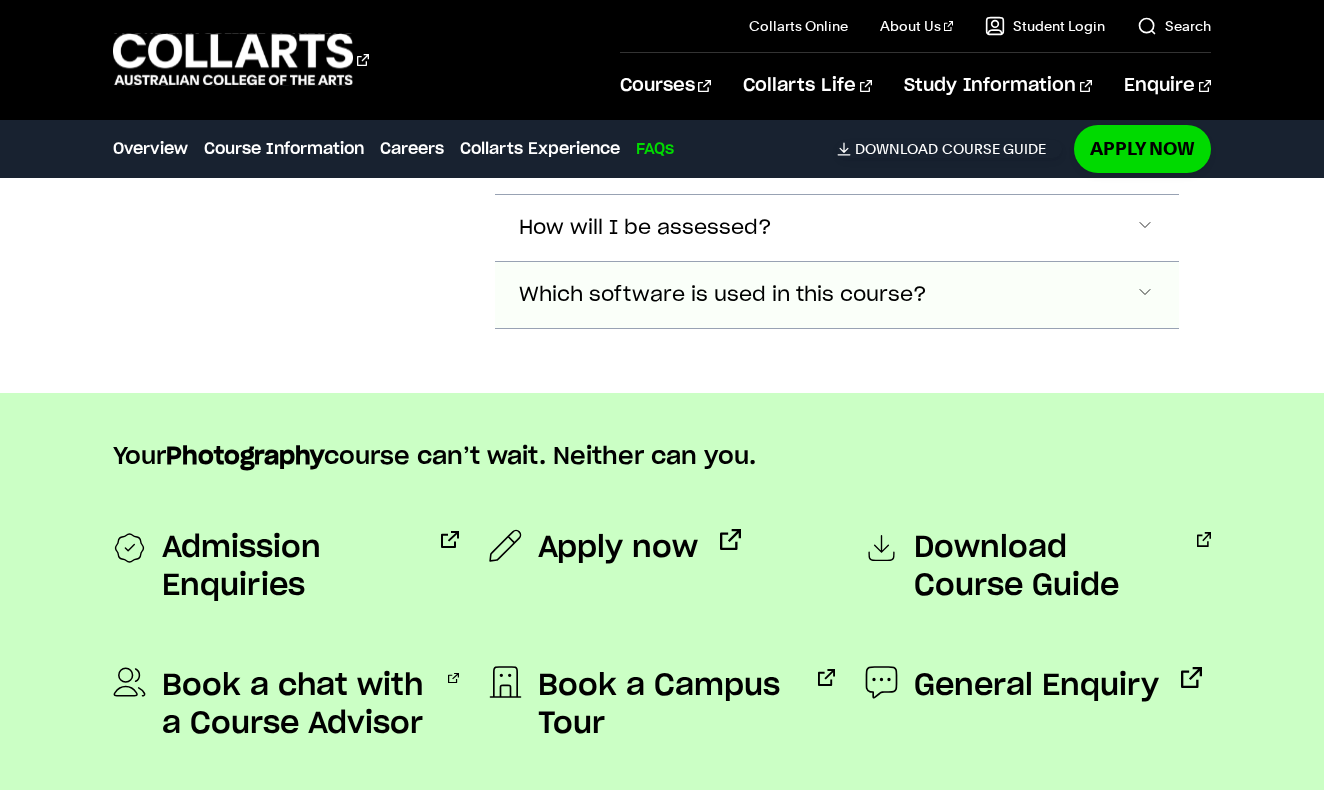 click at bounding box center (1145, -40) 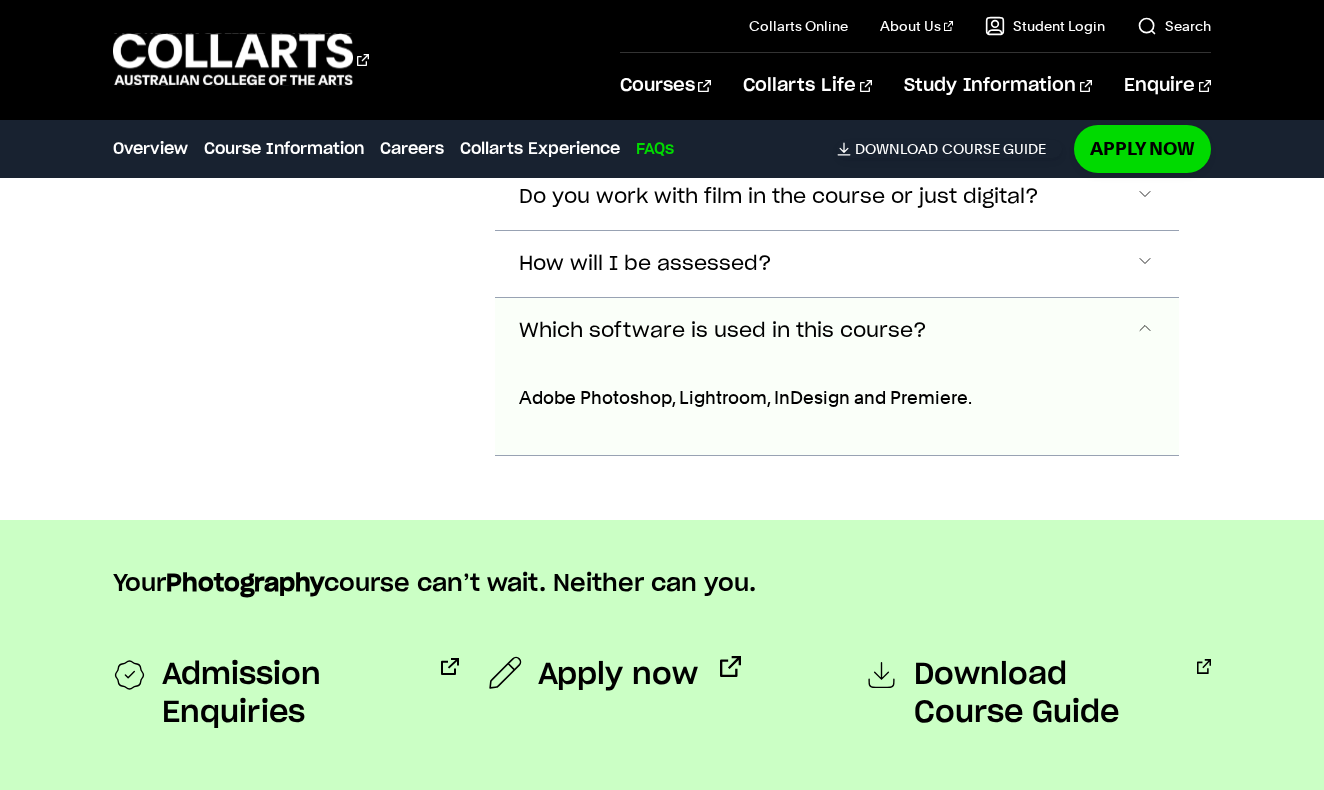 scroll, scrollTop: 8522, scrollLeft: 0, axis: vertical 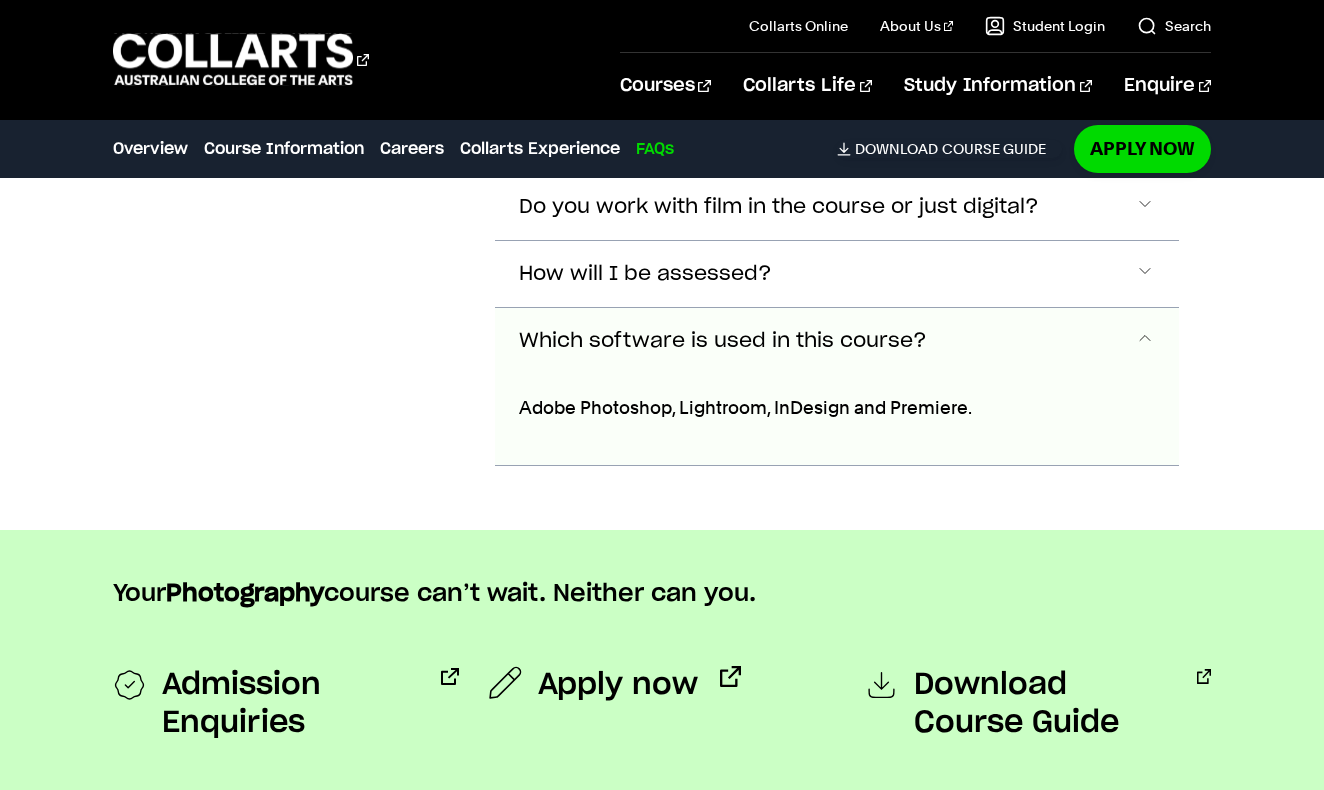 click at bounding box center (1145, 341) 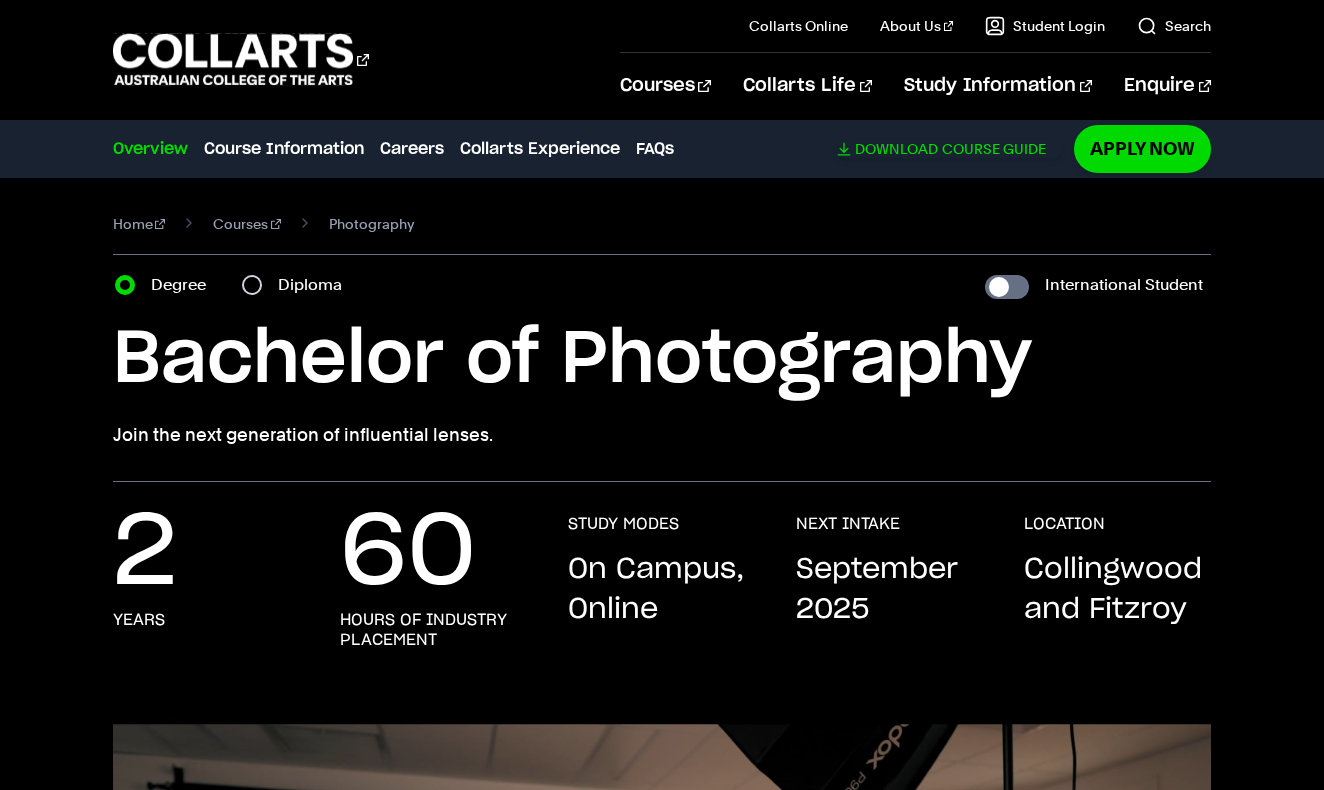 scroll, scrollTop: 0, scrollLeft: 0, axis: both 